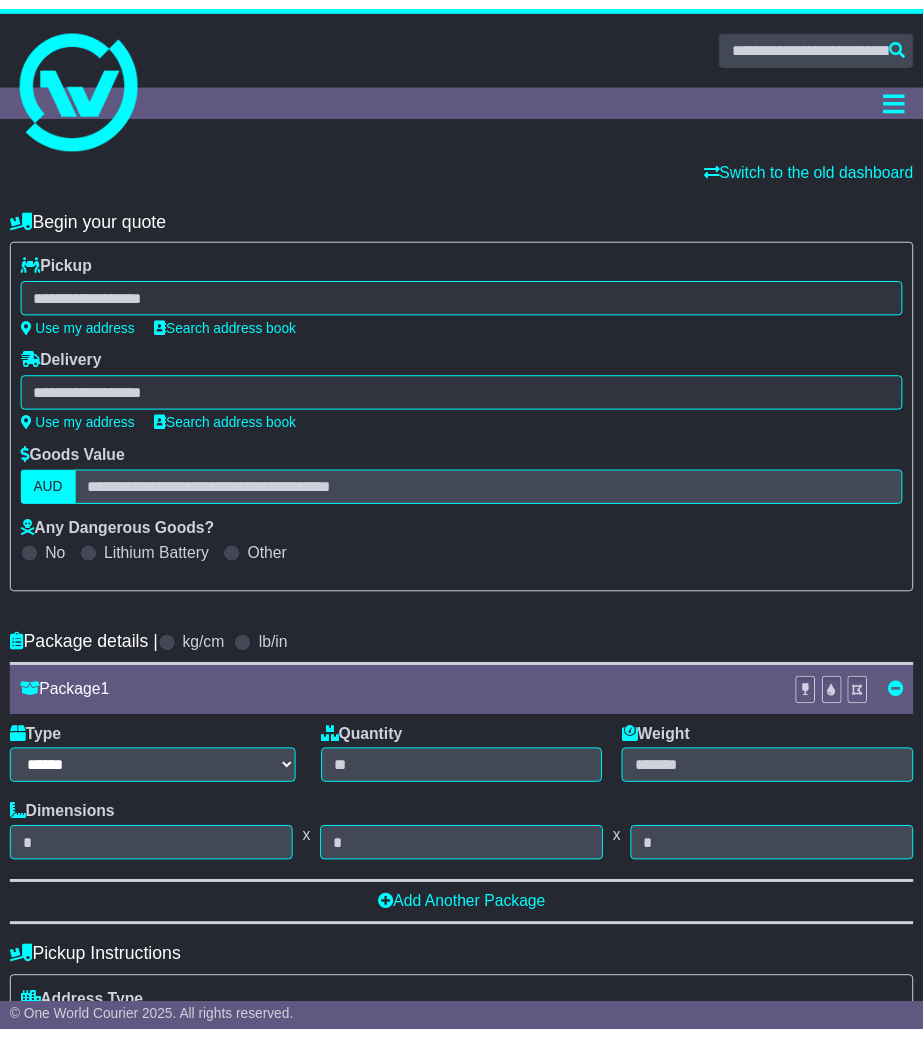 scroll, scrollTop: 0, scrollLeft: 0, axis: both 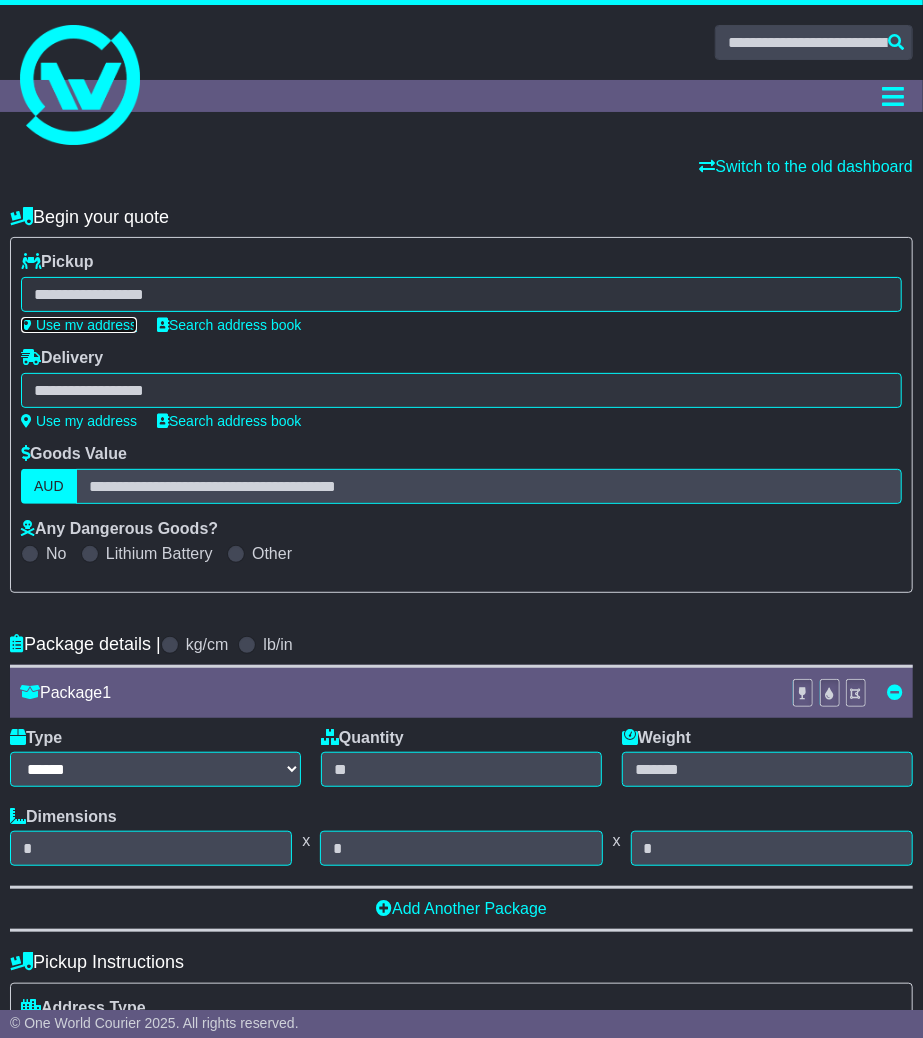 click on "Use my address" at bounding box center (79, 325) 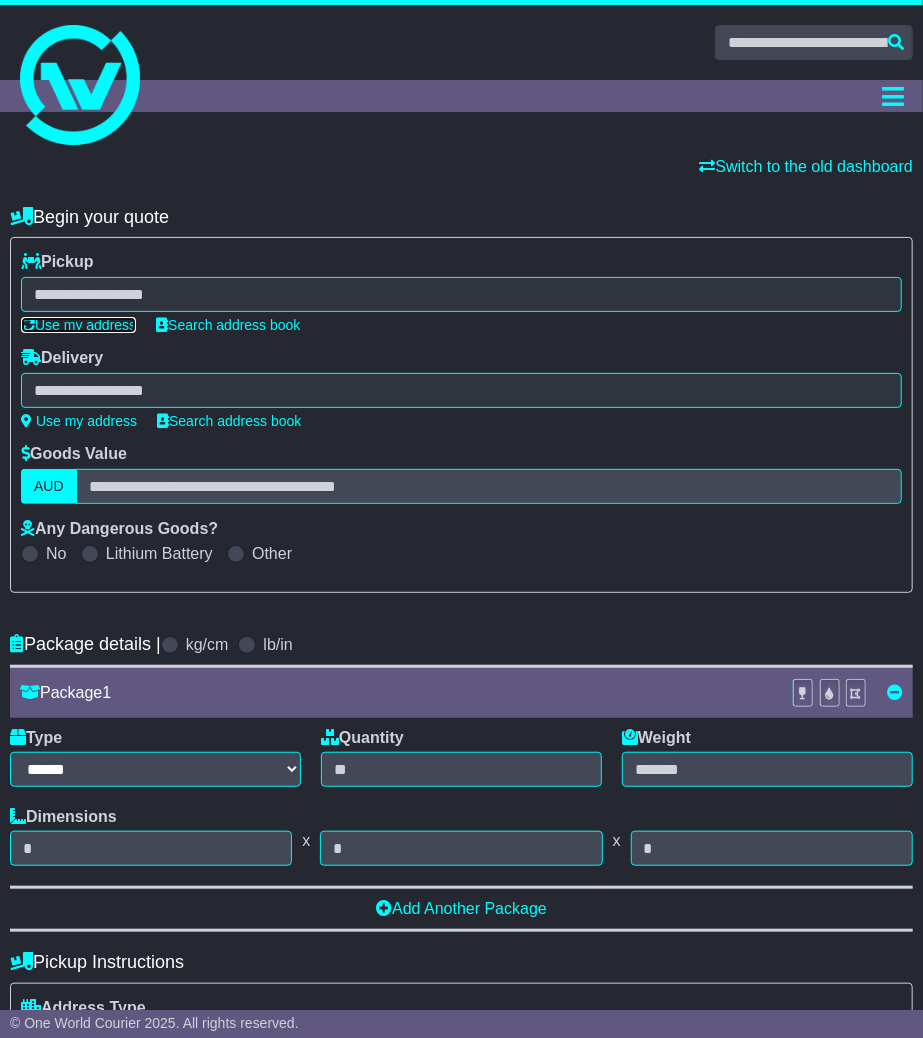 type on "**********" 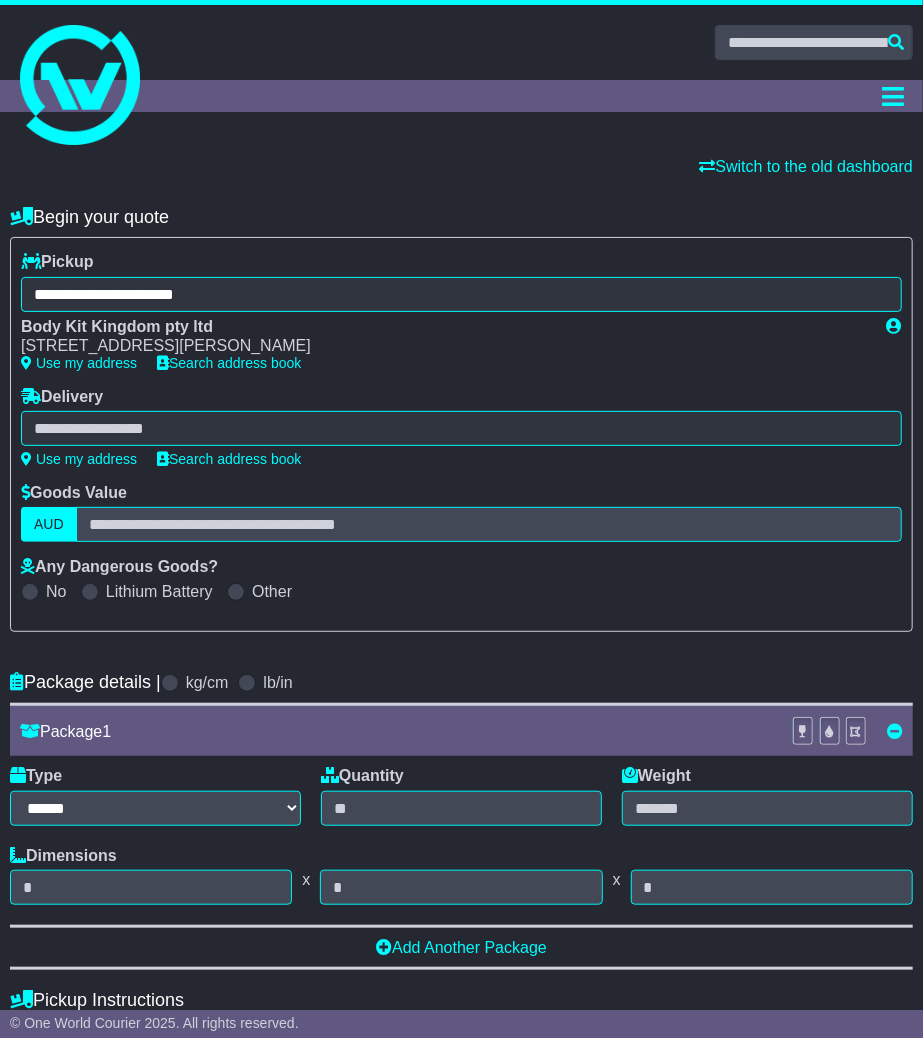 click on "Switch to the old dashboard" at bounding box center (461, 166) 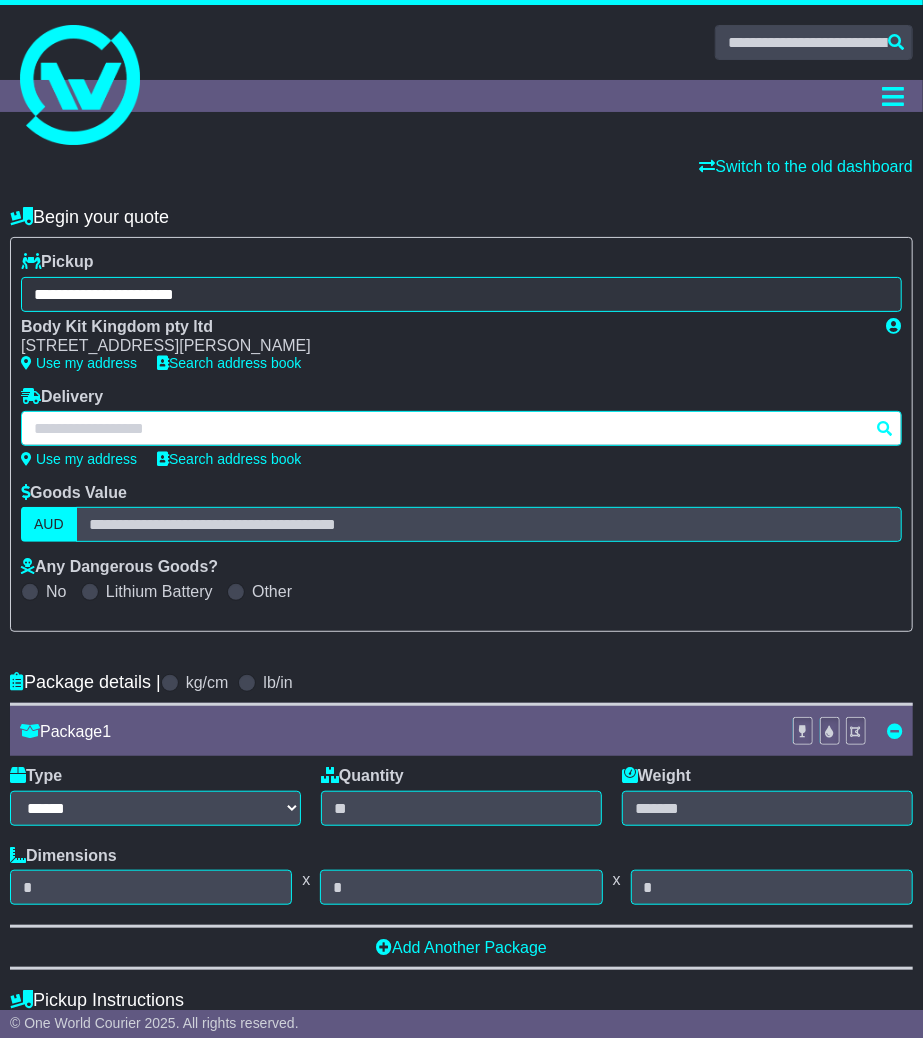 click at bounding box center (461, 428) 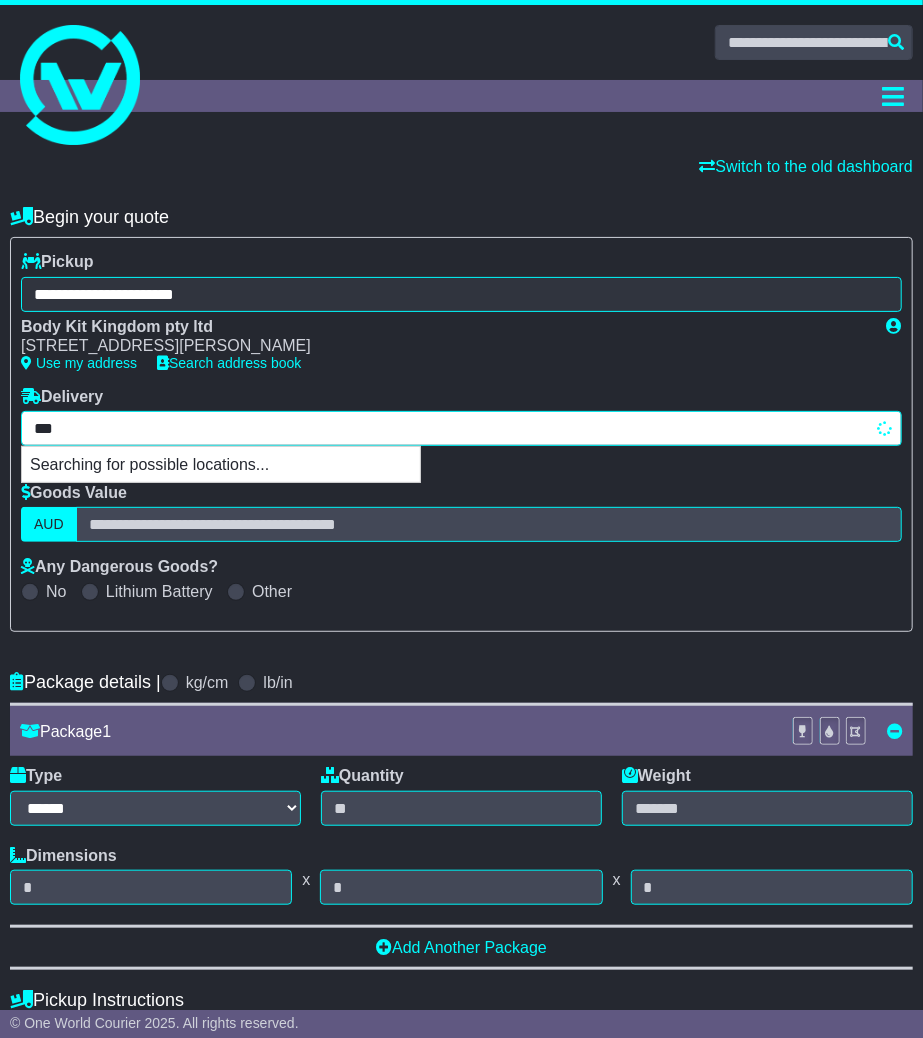 type on "****" 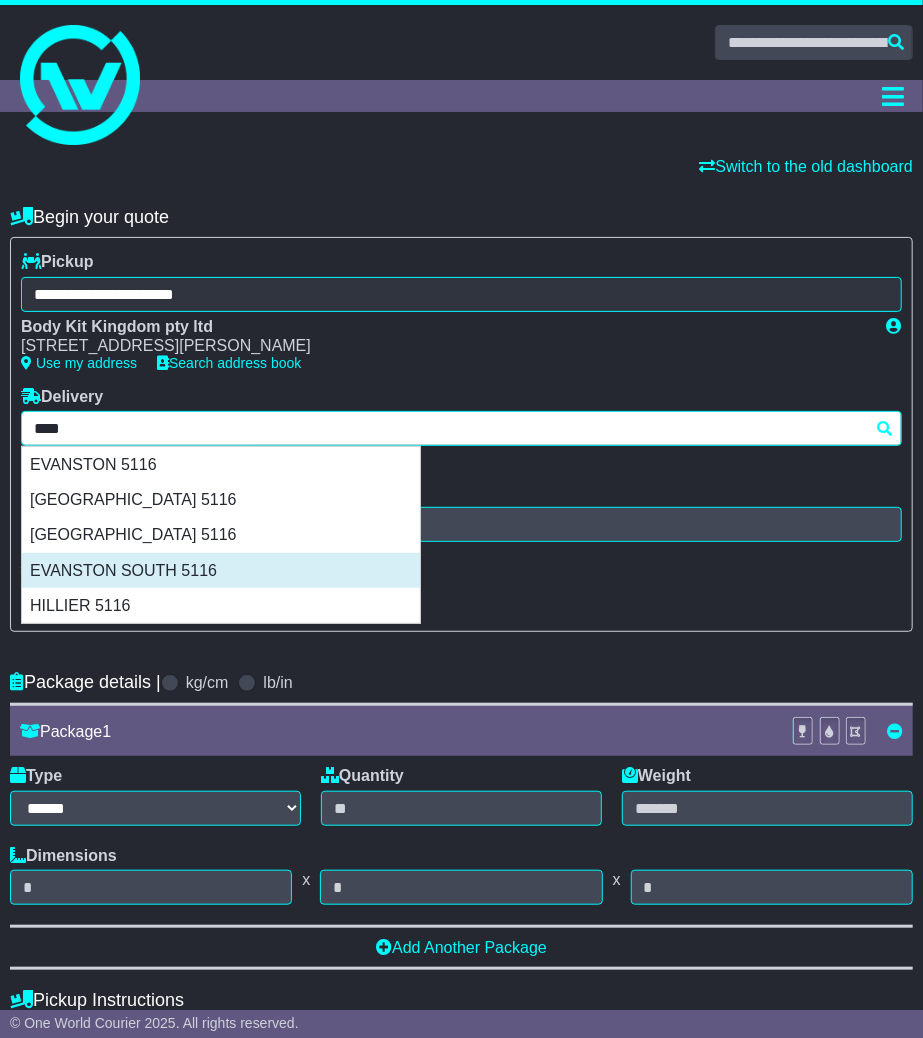 click on "EVANSTON SOUTH 5116" at bounding box center [221, 570] 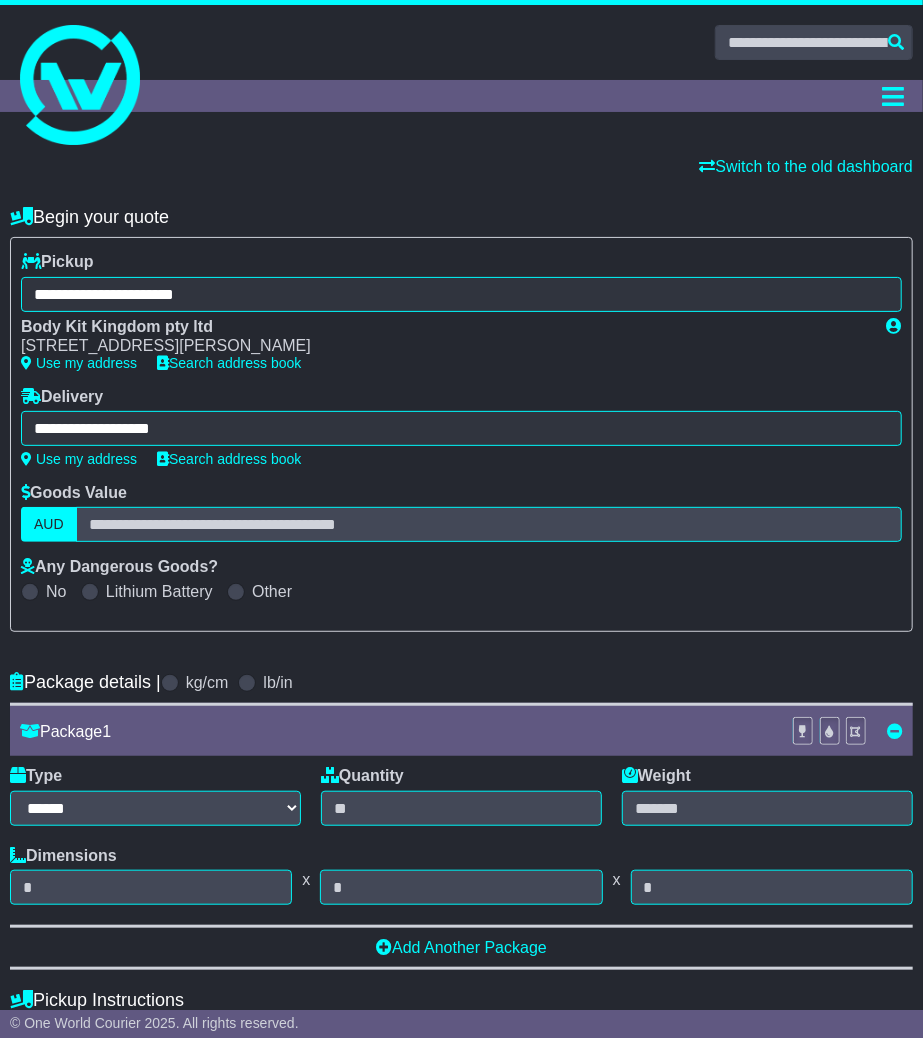 type on "**********" 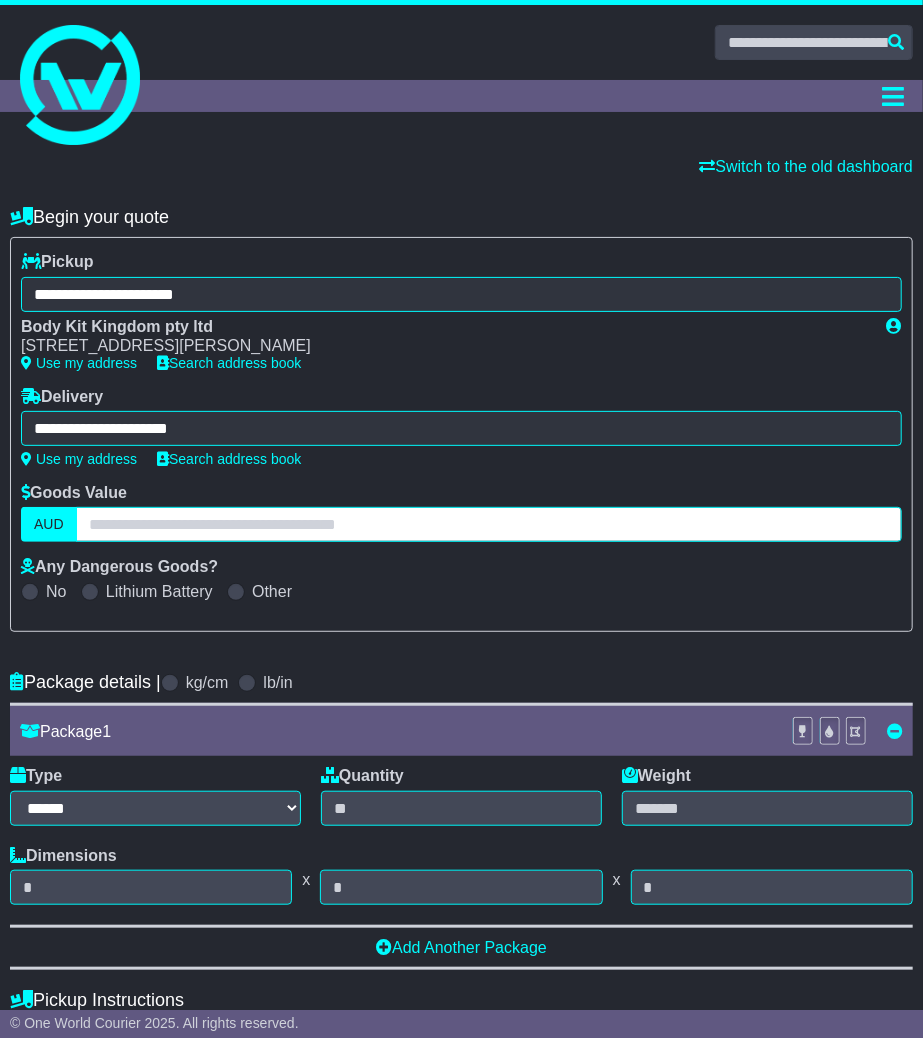 click at bounding box center (489, 524) 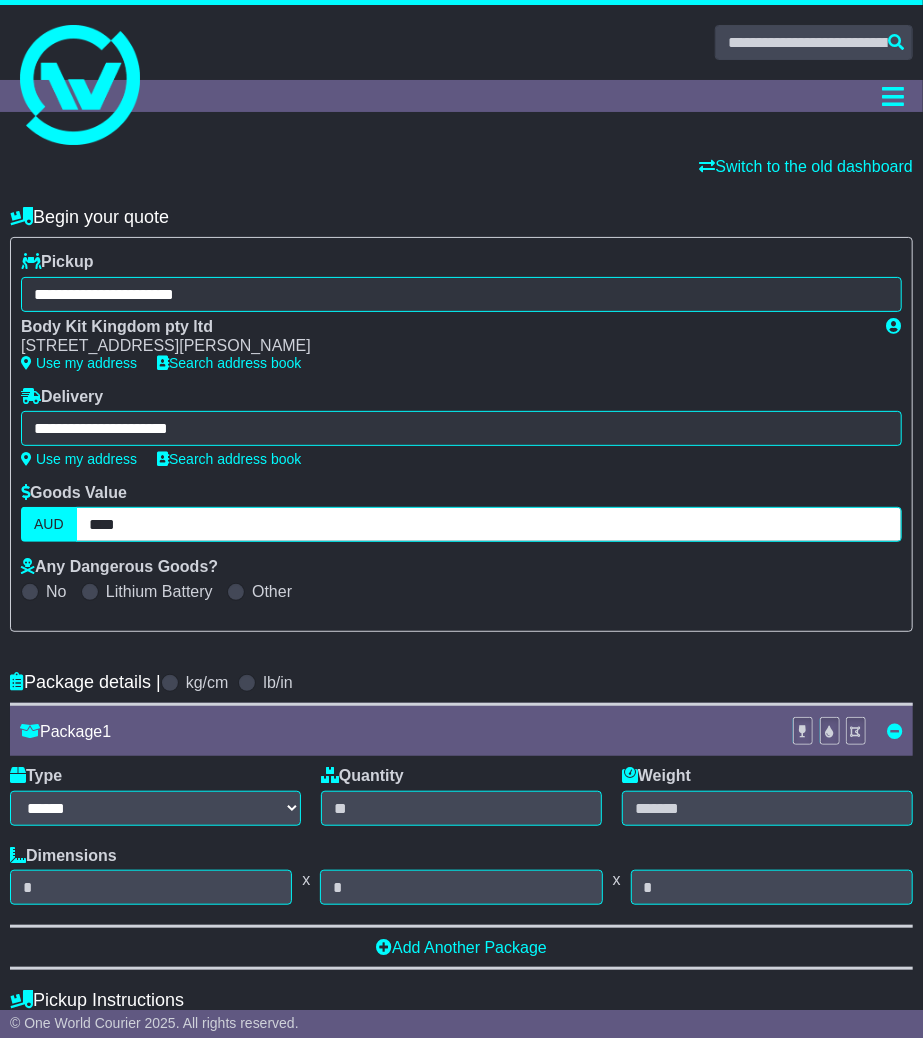 type on "****" 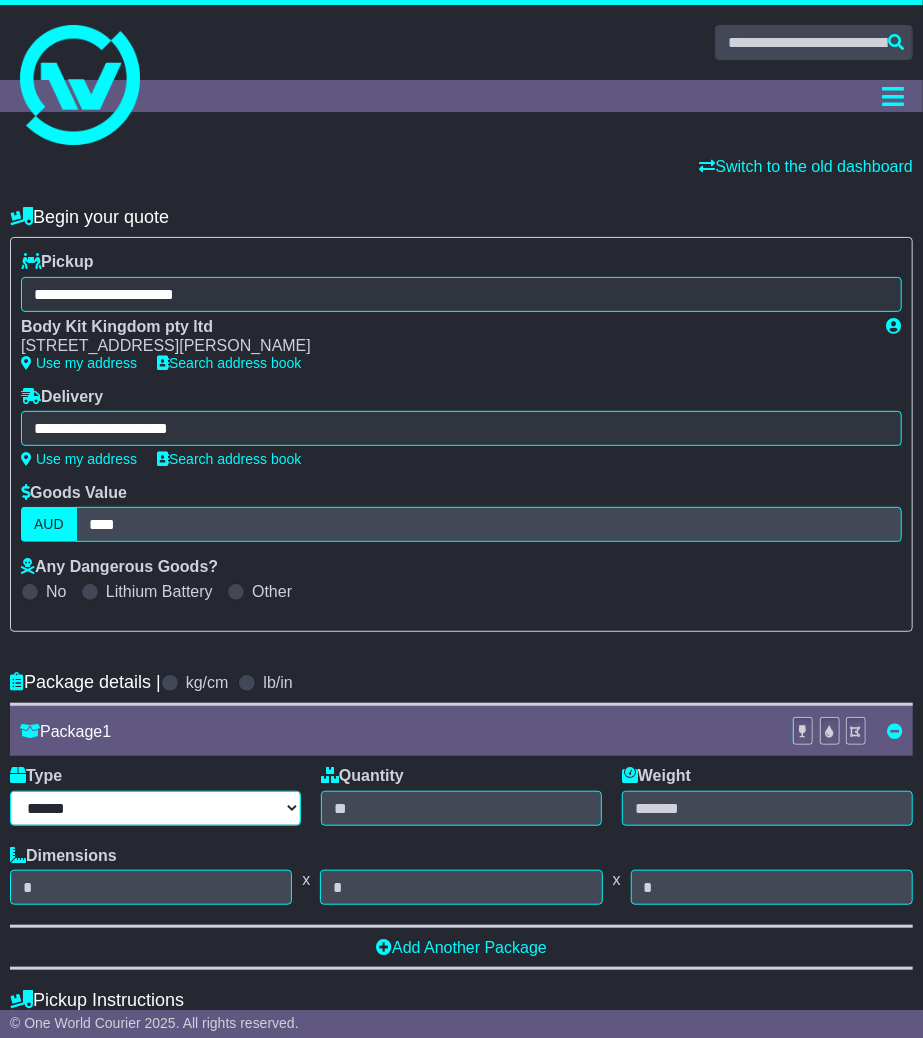 click on "****** ****** *** ******** ***** **** **** ****** *** *******" at bounding box center (155, 808) 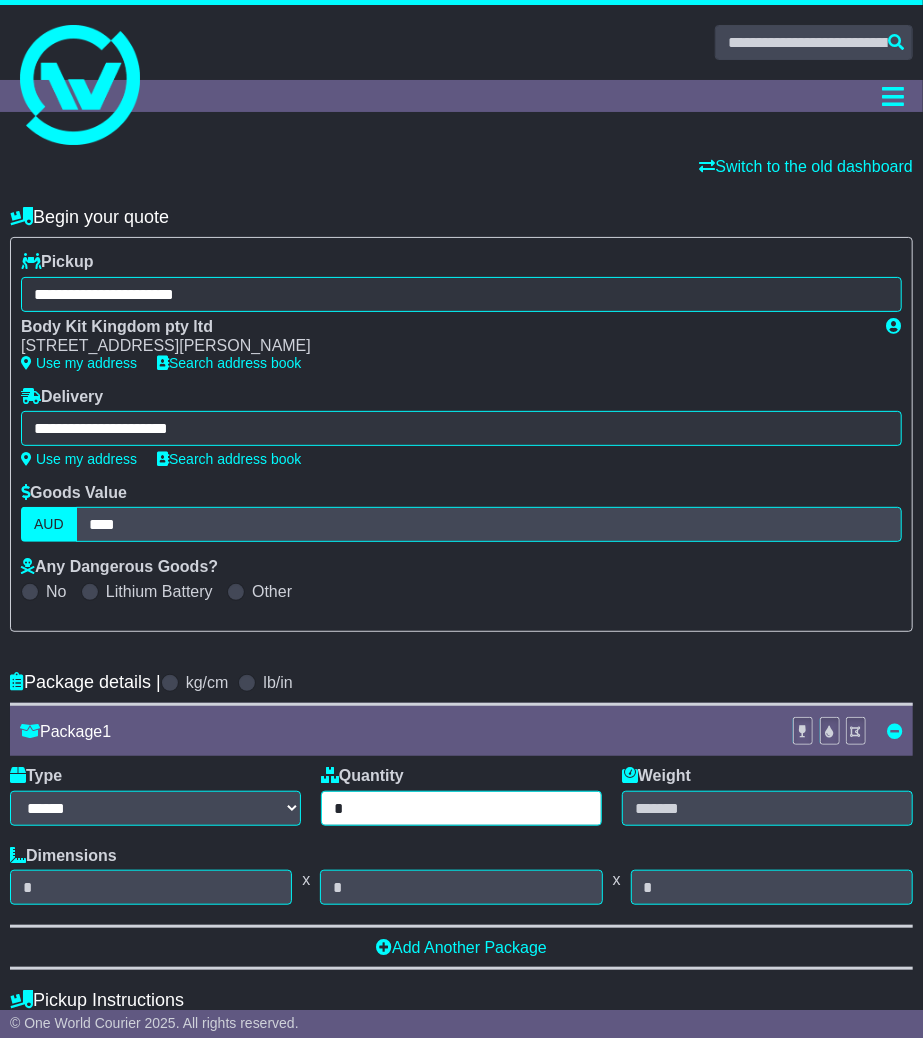 type on "*" 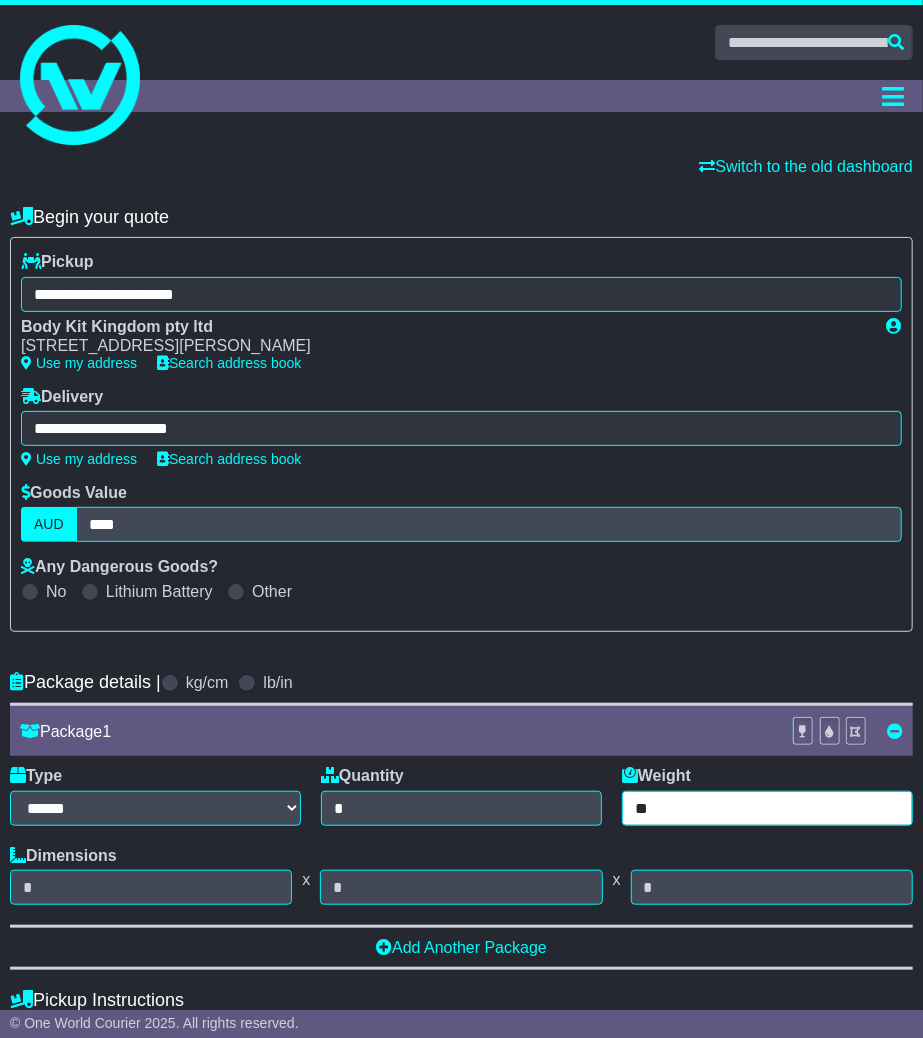 type on "**" 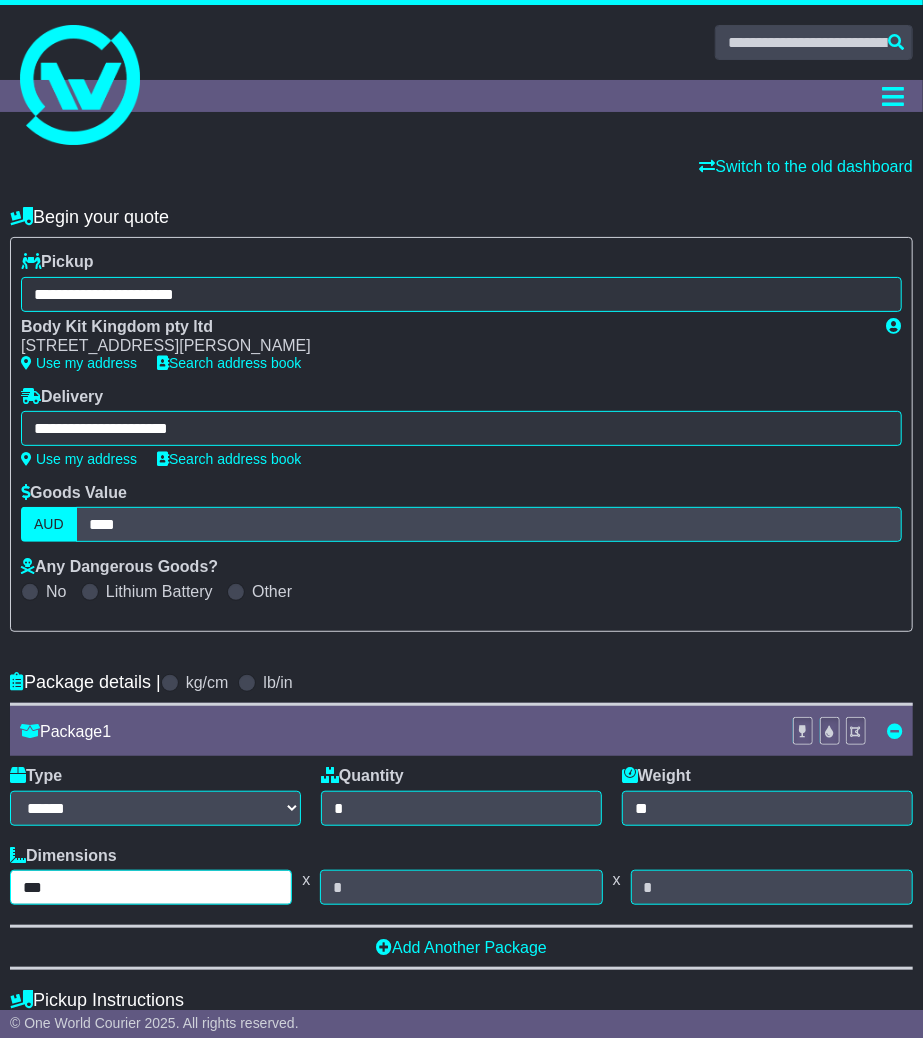 type on "***" 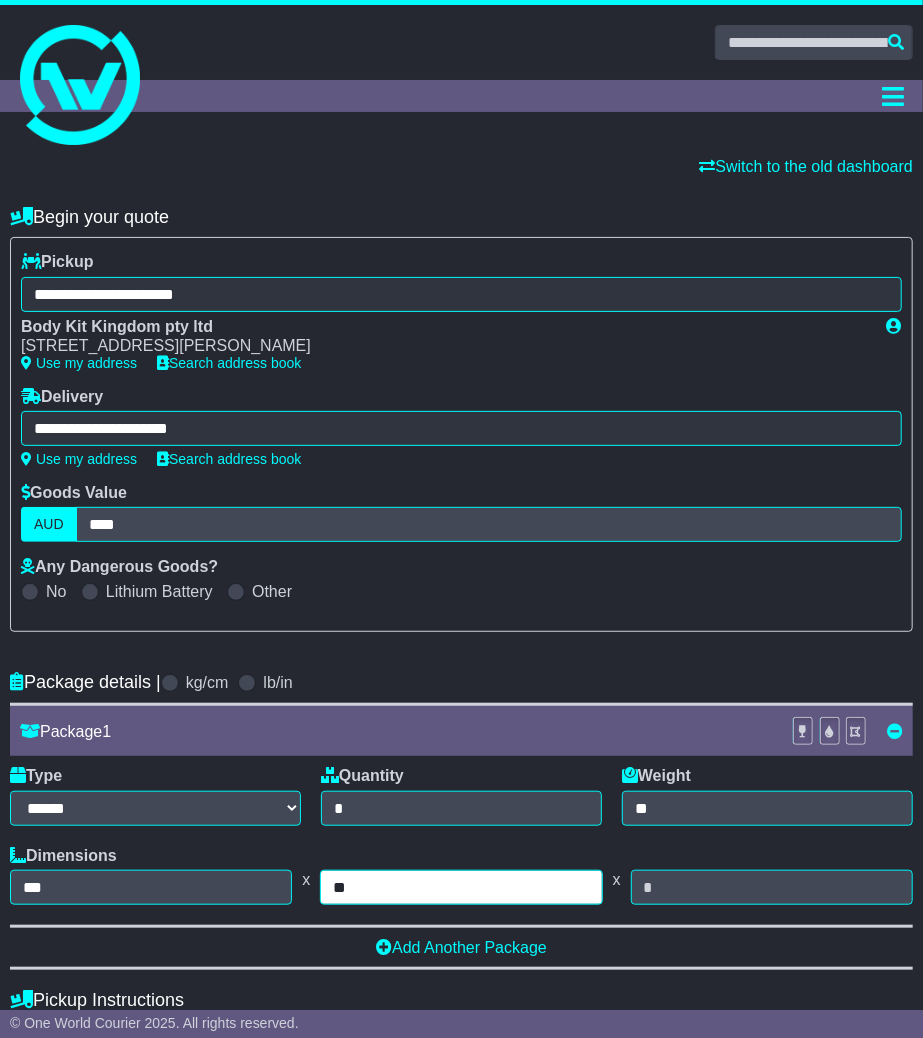 type on "**" 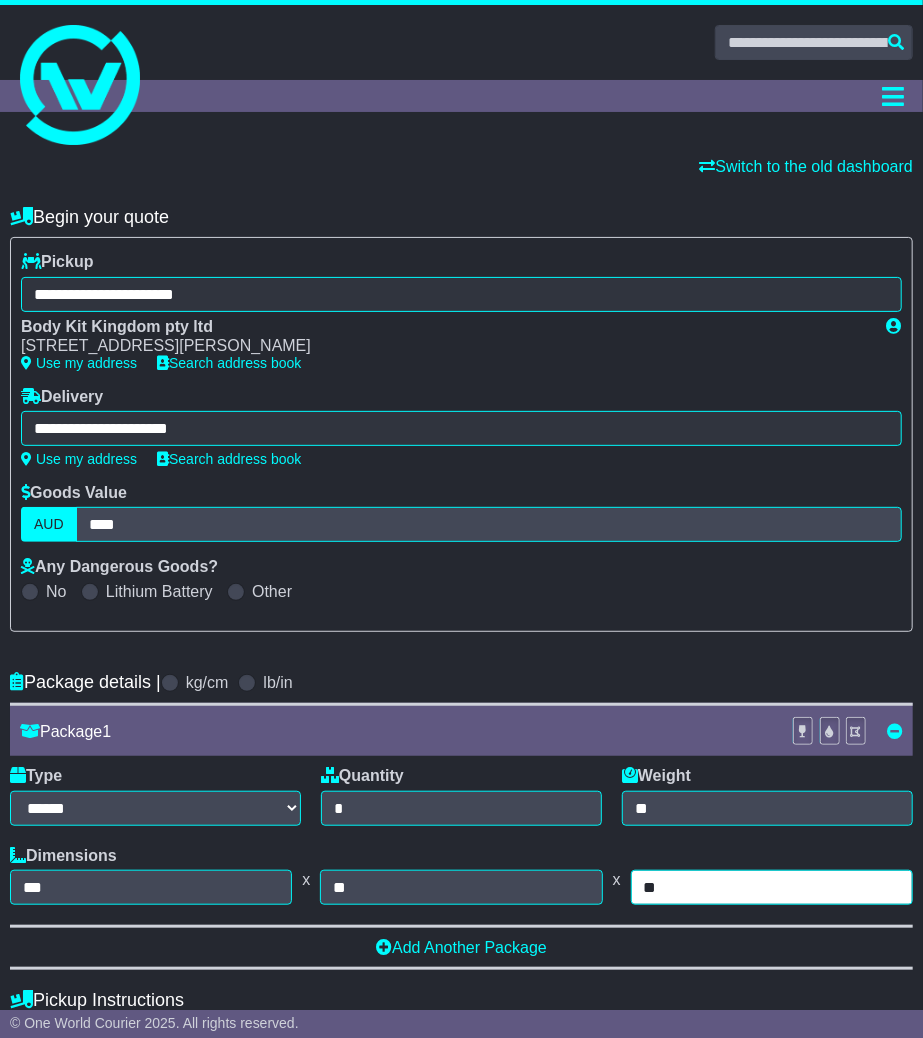 type on "**" 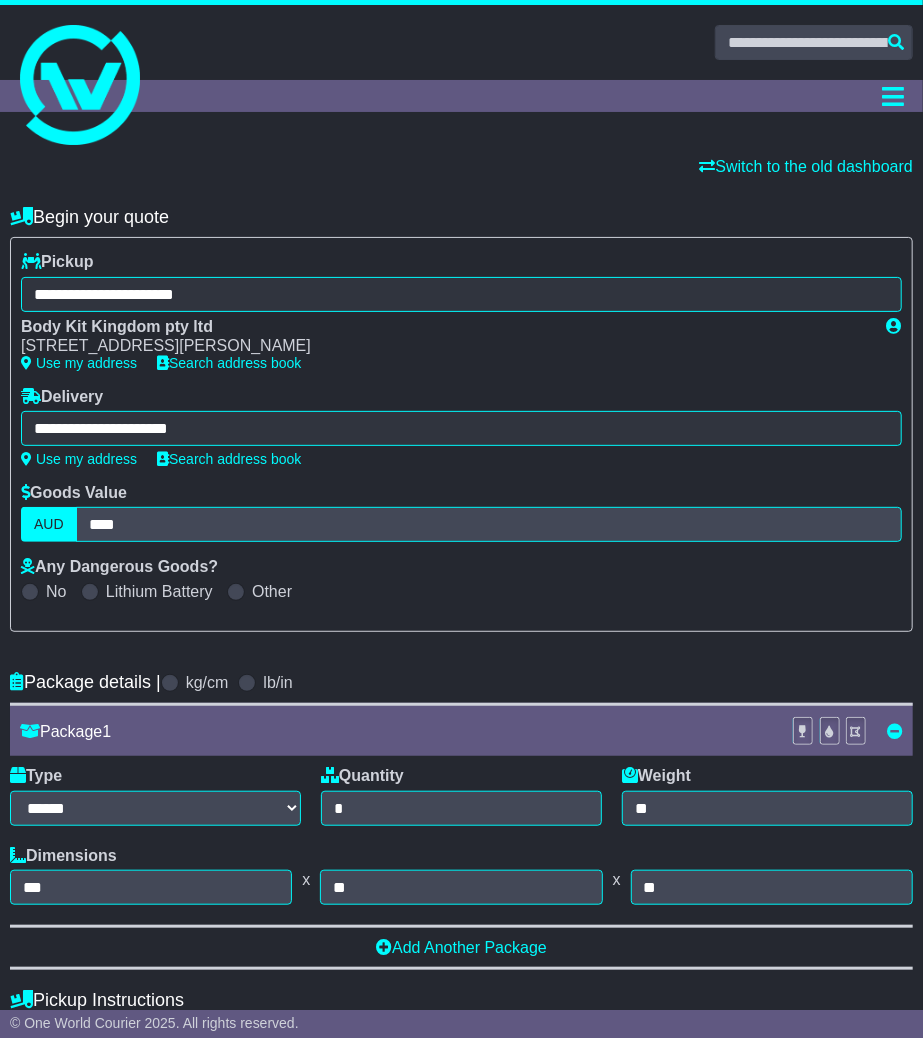 scroll, scrollTop: 693, scrollLeft: 0, axis: vertical 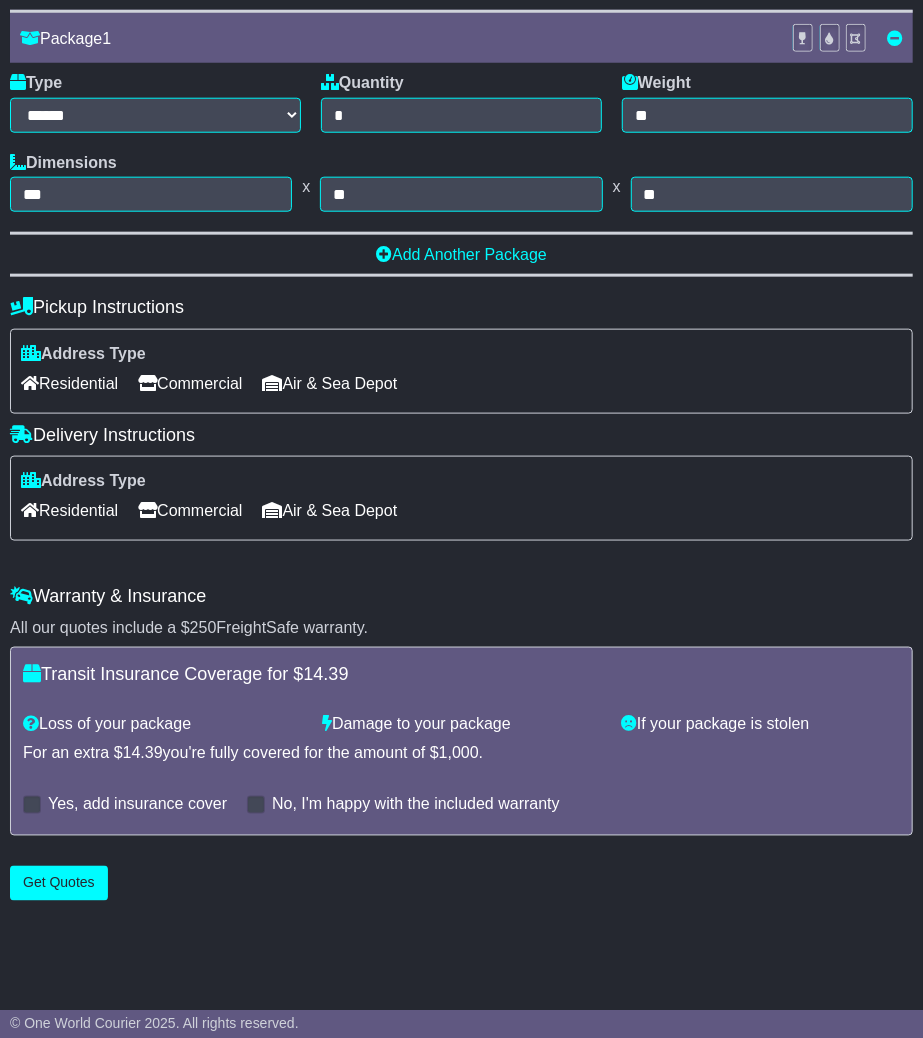 drag, startPoint x: 535, startPoint y: 570, endPoint x: 416, endPoint y: 542, distance: 122.24974 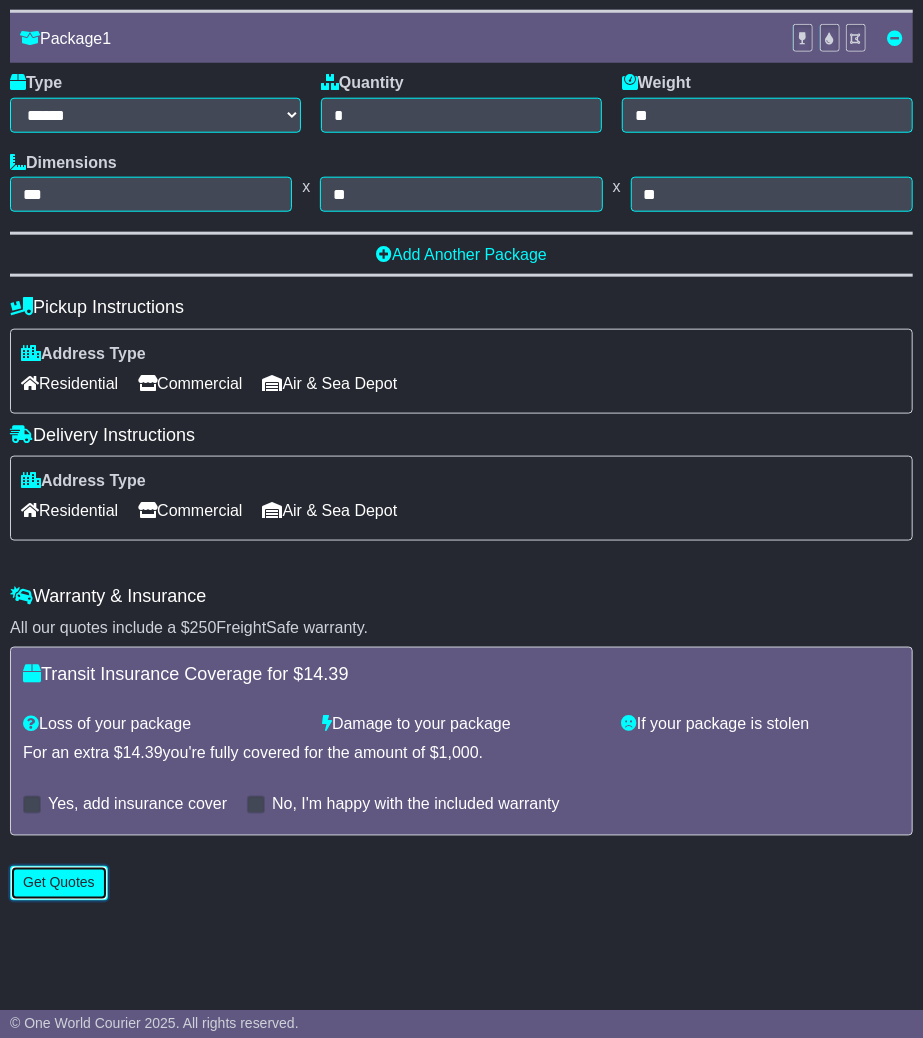 drag, startPoint x: 74, startPoint y: 885, endPoint x: 66, endPoint y: 875, distance: 12.806249 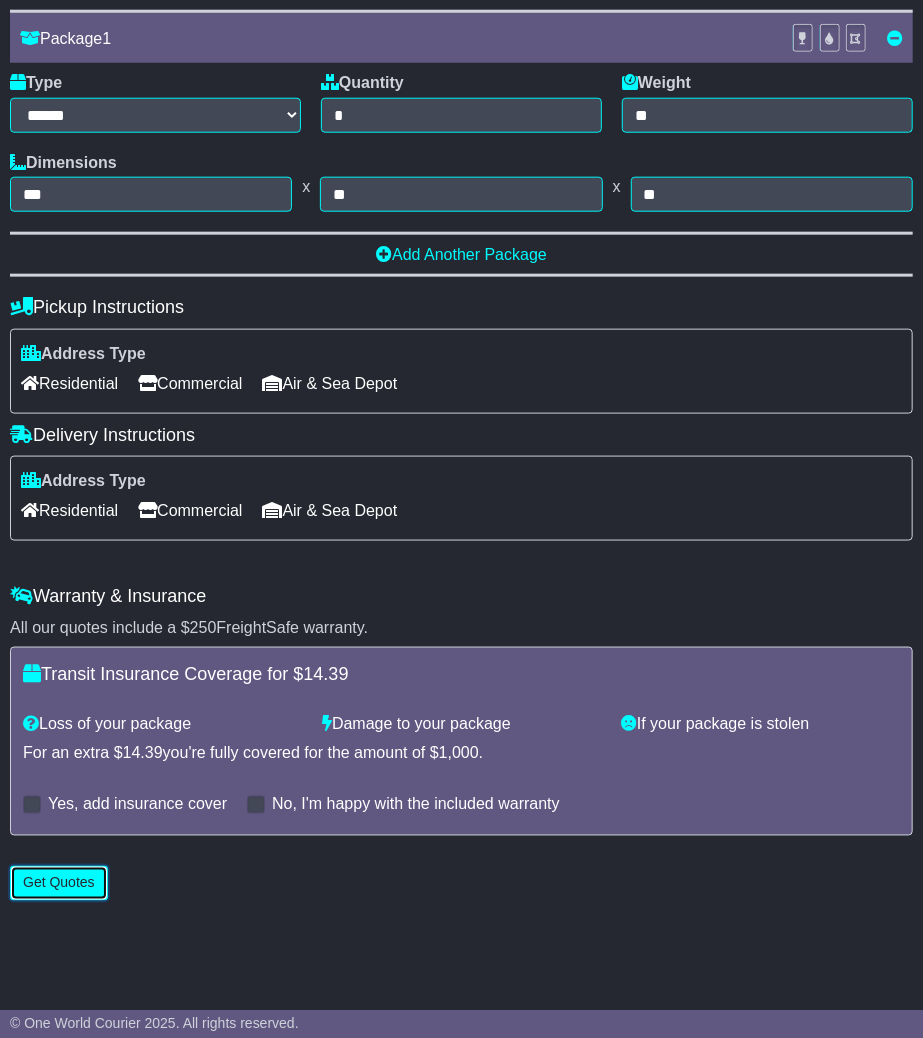 click on "Get Quotes" at bounding box center [59, 883] 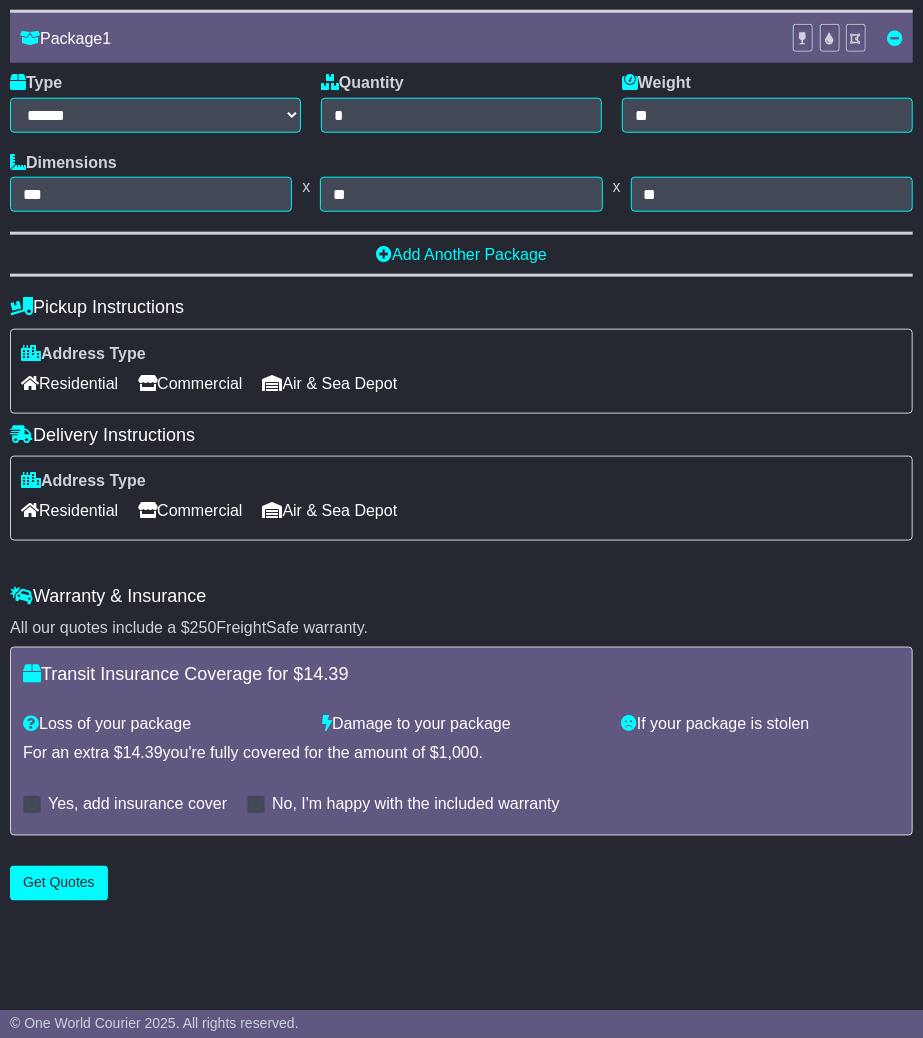 scroll, scrollTop: 0, scrollLeft: 0, axis: both 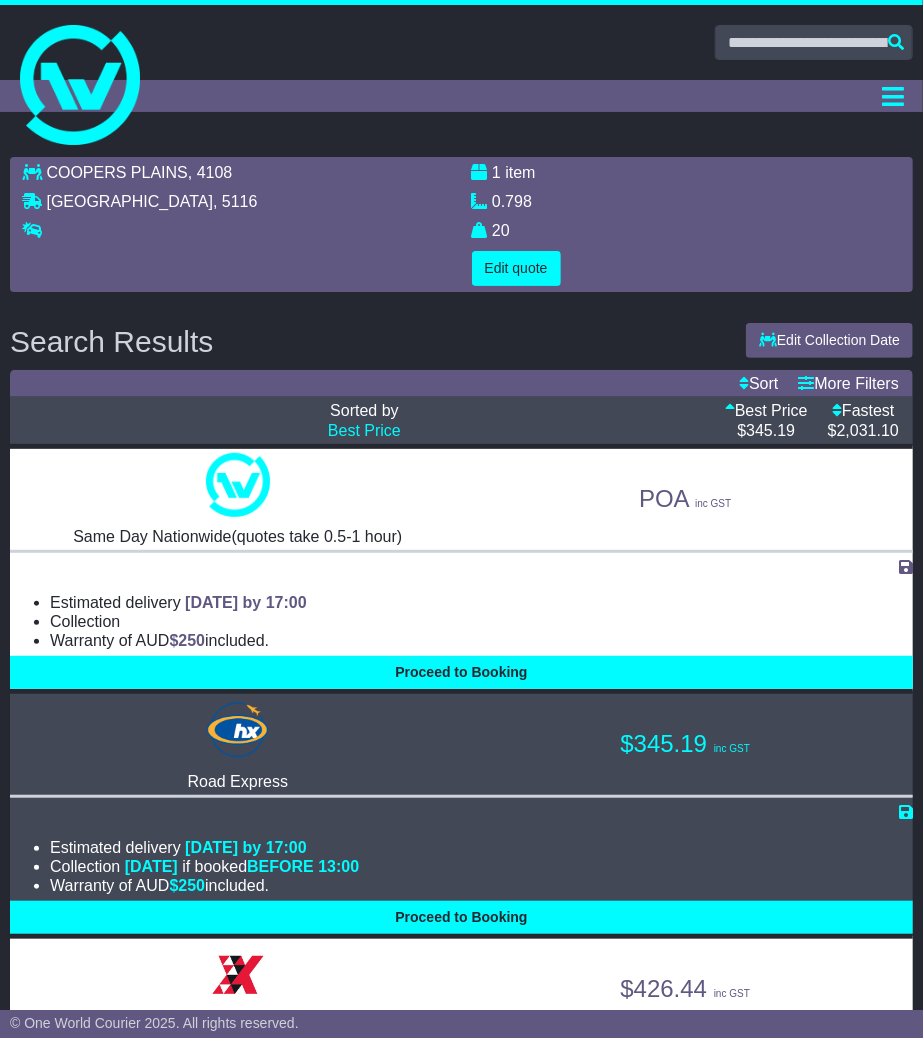 click on "Search Results" at bounding box center [368, 341] 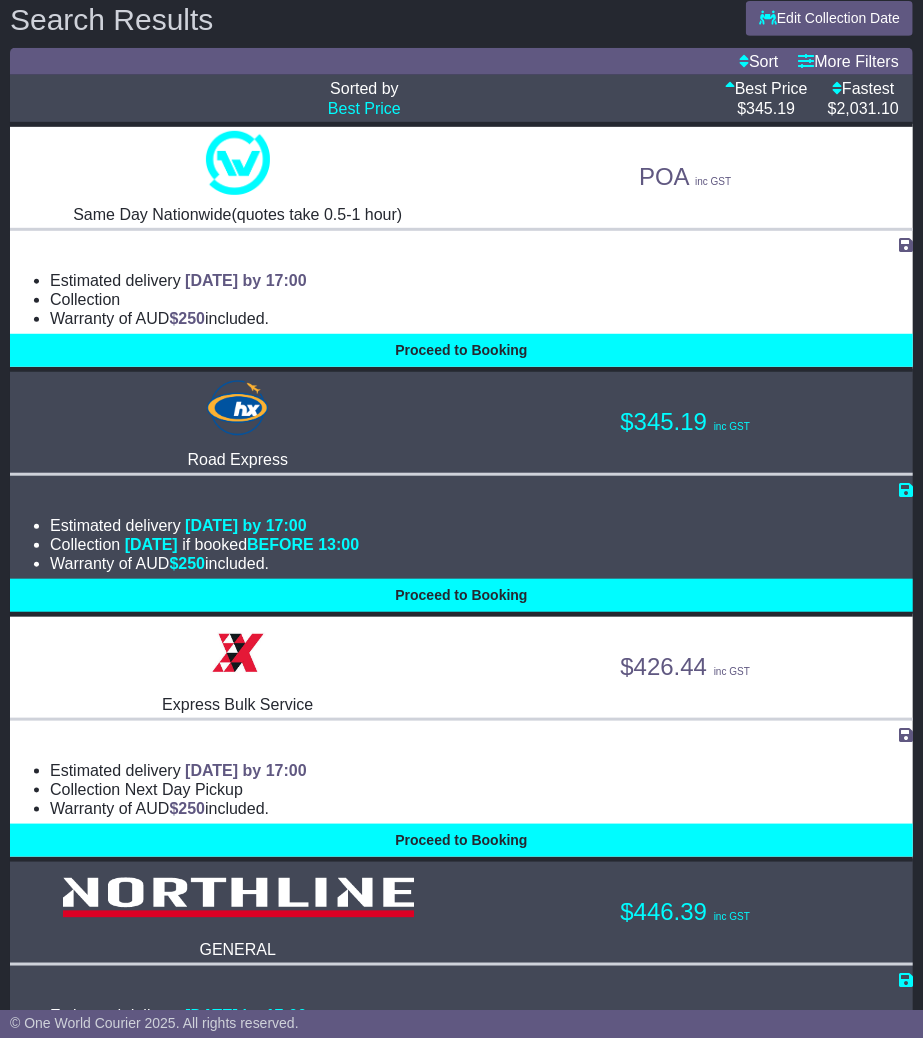 scroll, scrollTop: 333, scrollLeft: 0, axis: vertical 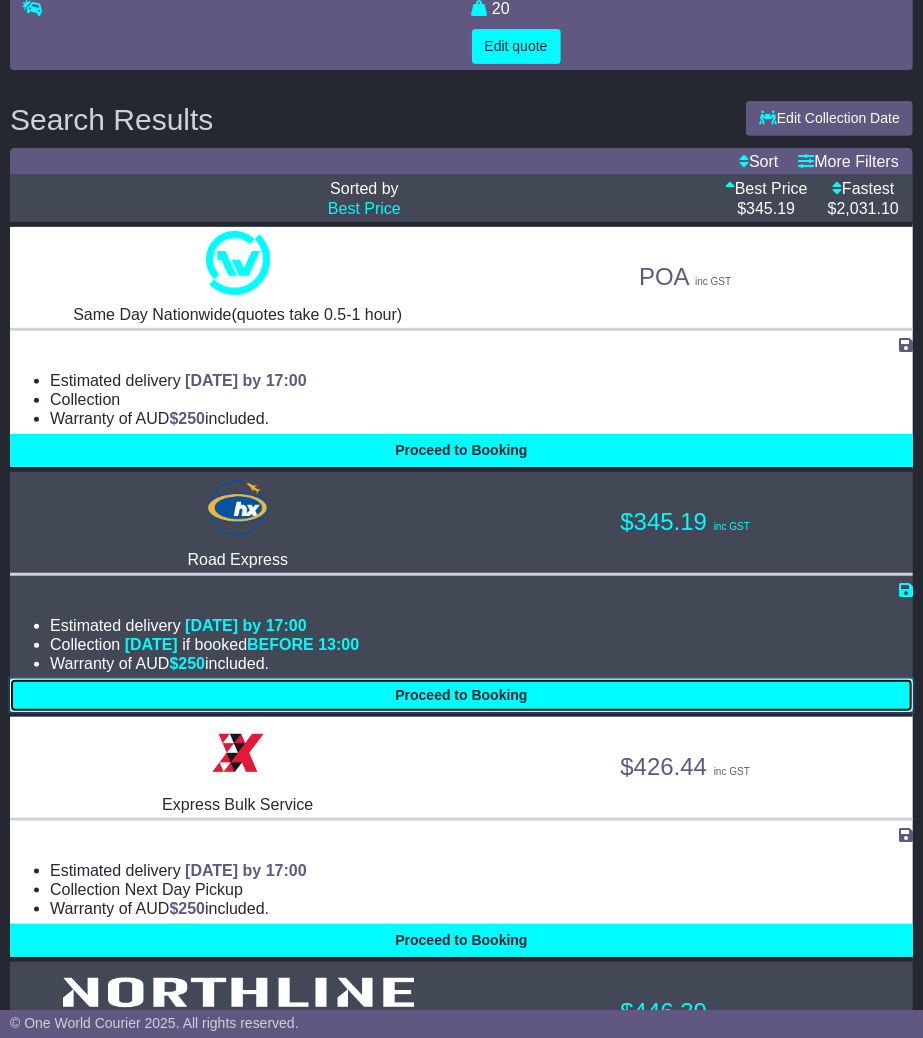 click on "Proceed to Booking" at bounding box center (461, 695) 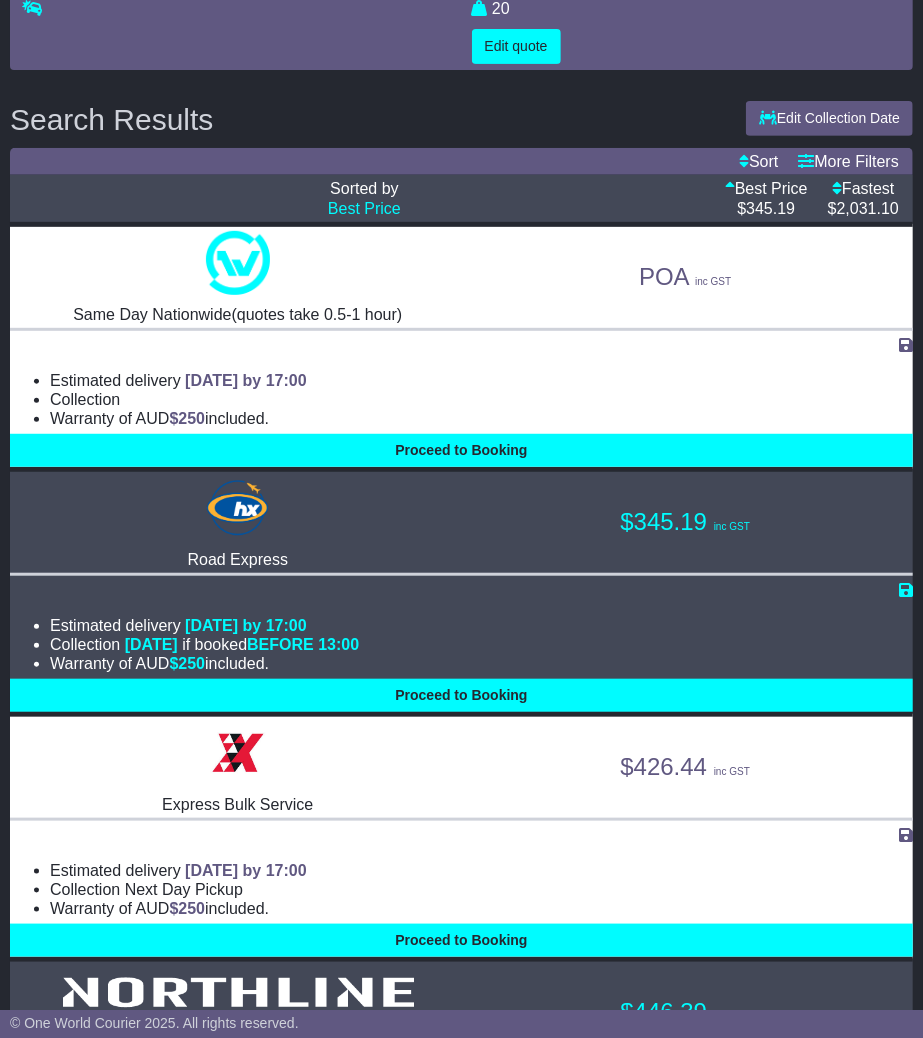 select on "**********" 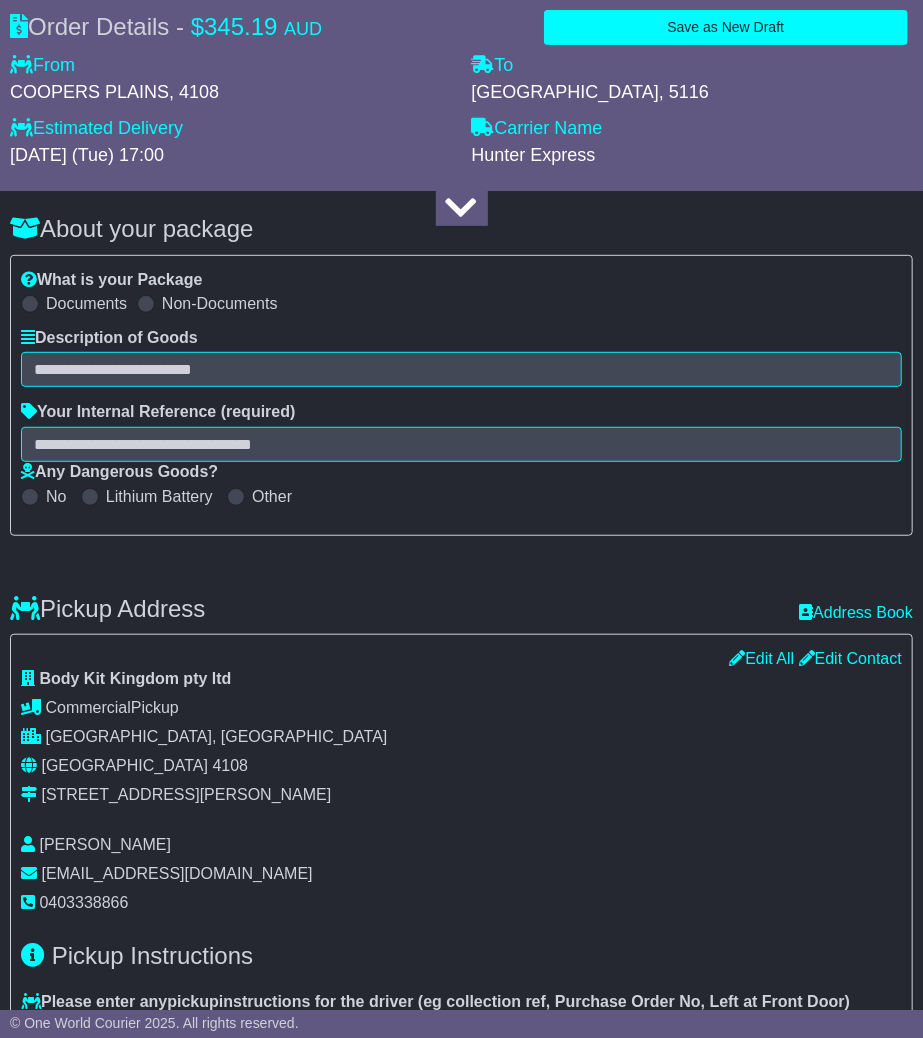 select 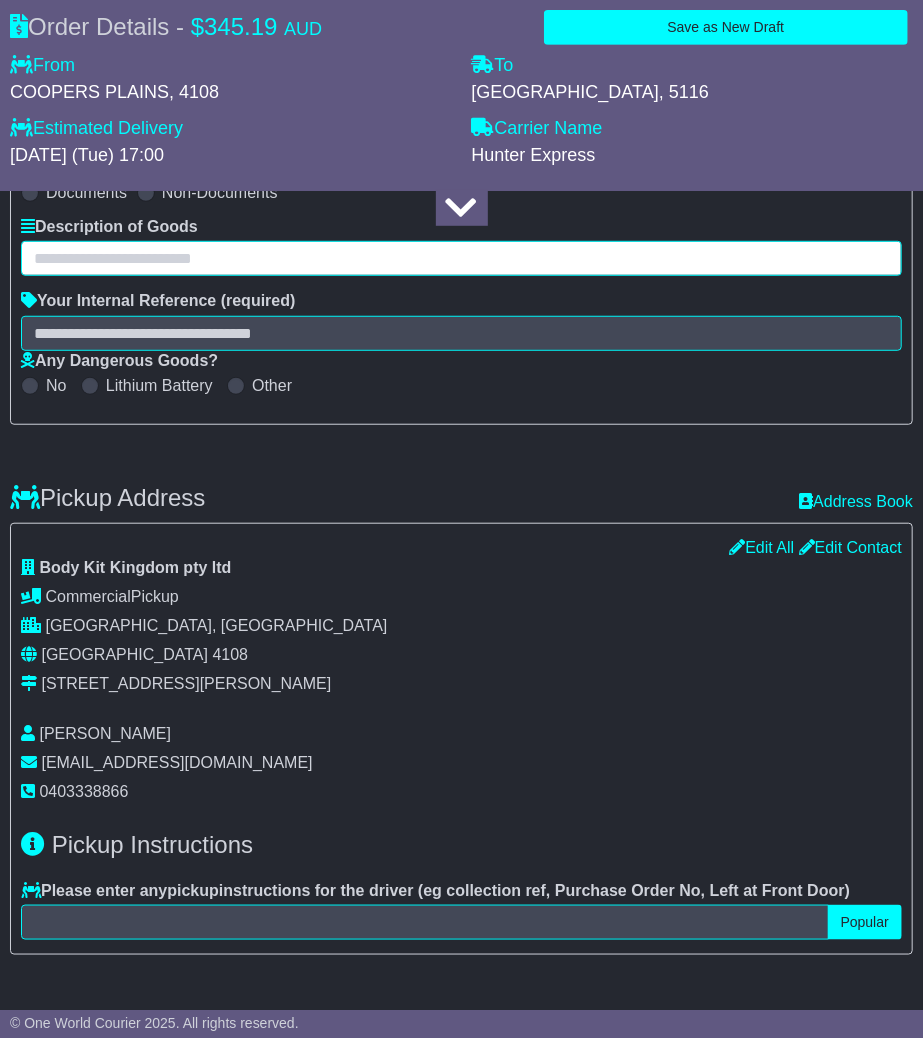 click at bounding box center [461, 258] 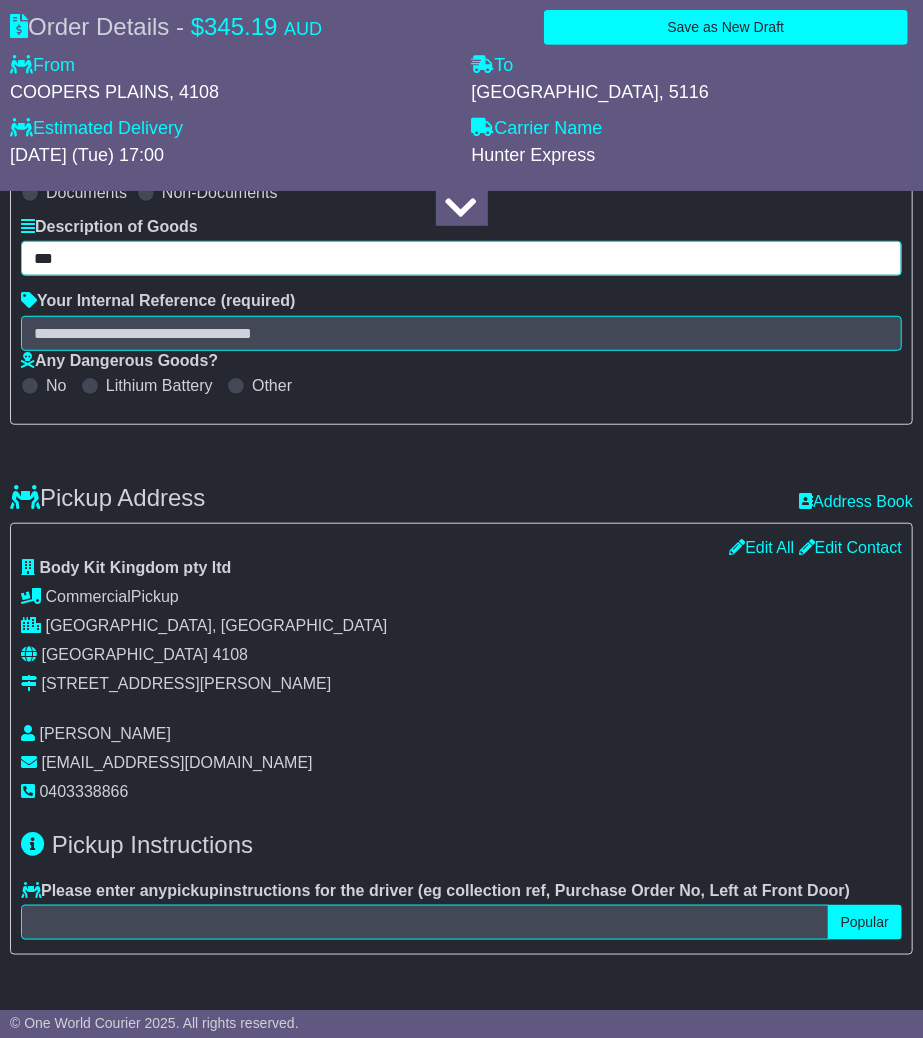 type on "***" 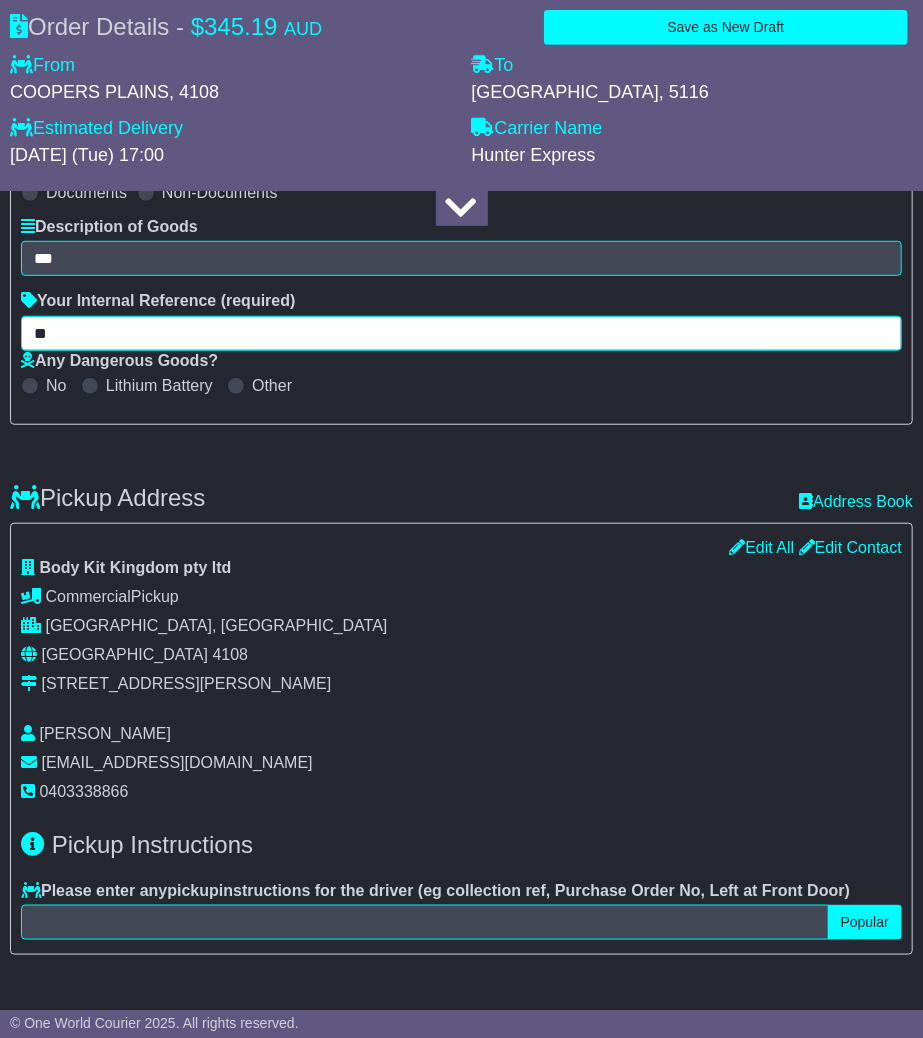 type on "**" 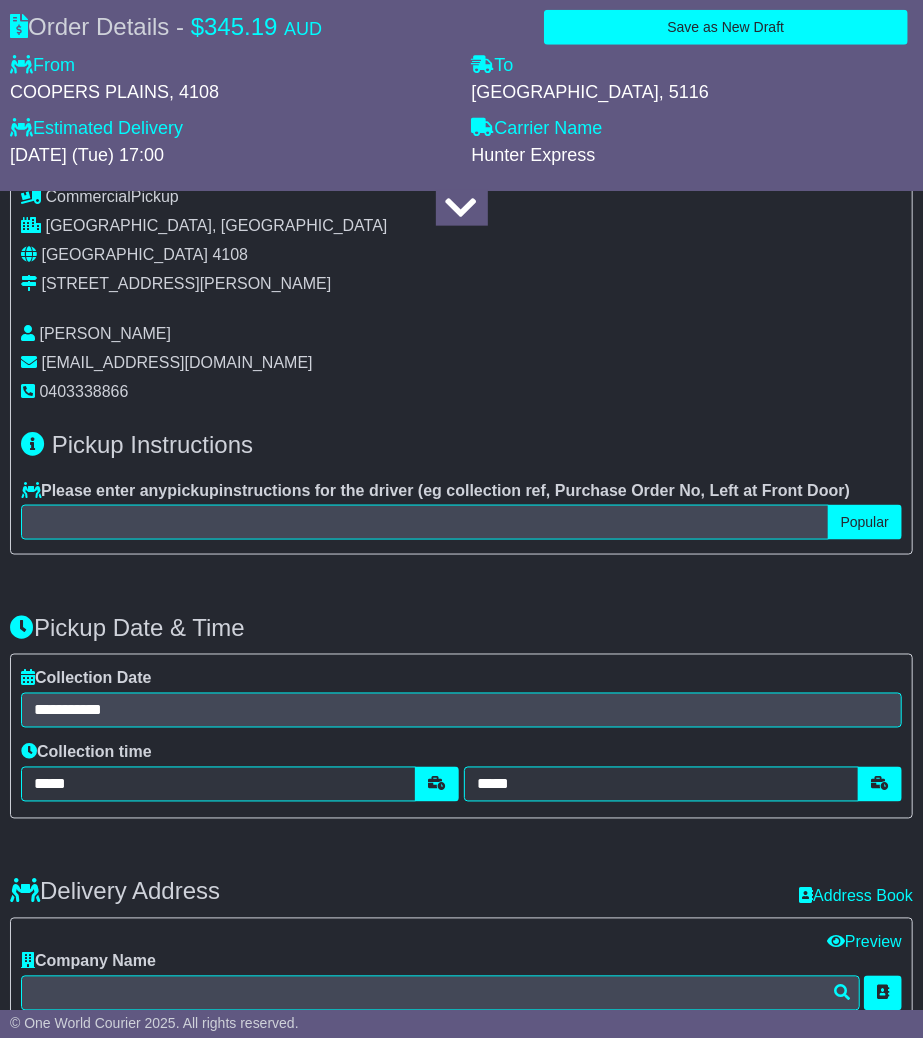 scroll, scrollTop: 777, scrollLeft: 0, axis: vertical 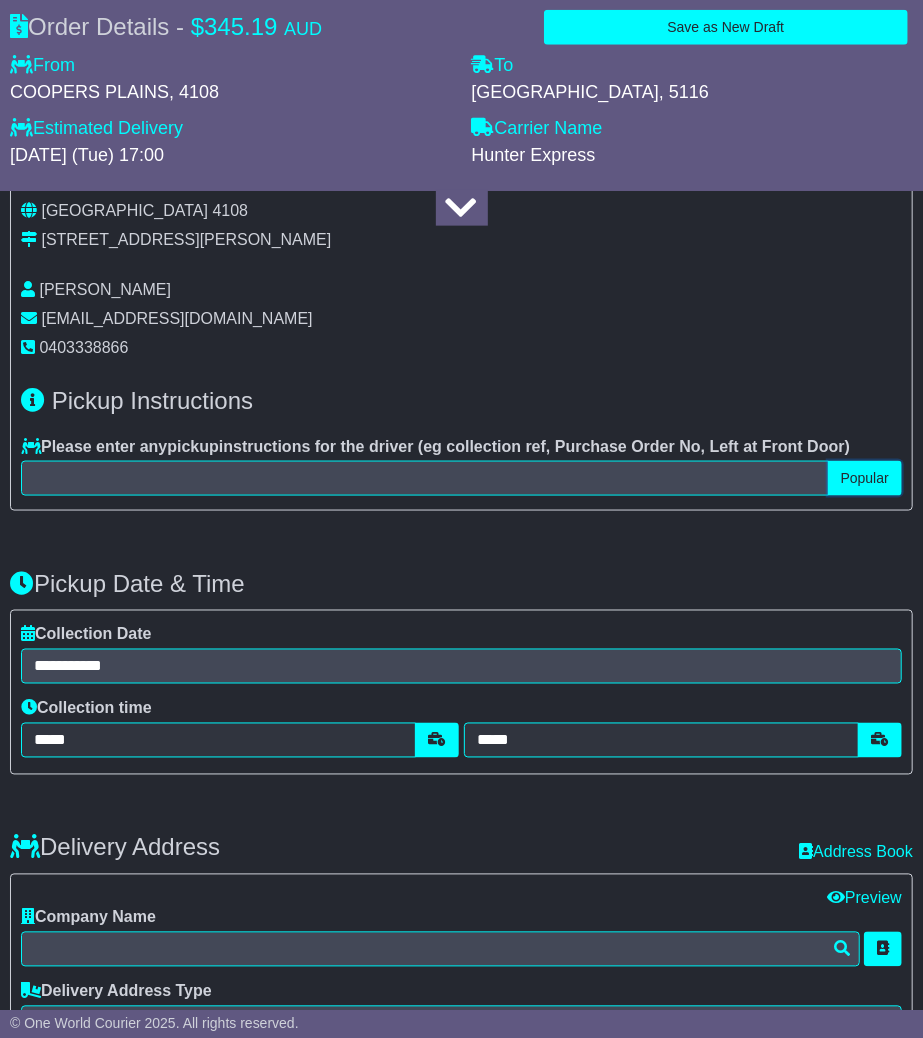 click on "Popular" at bounding box center [865, 478] 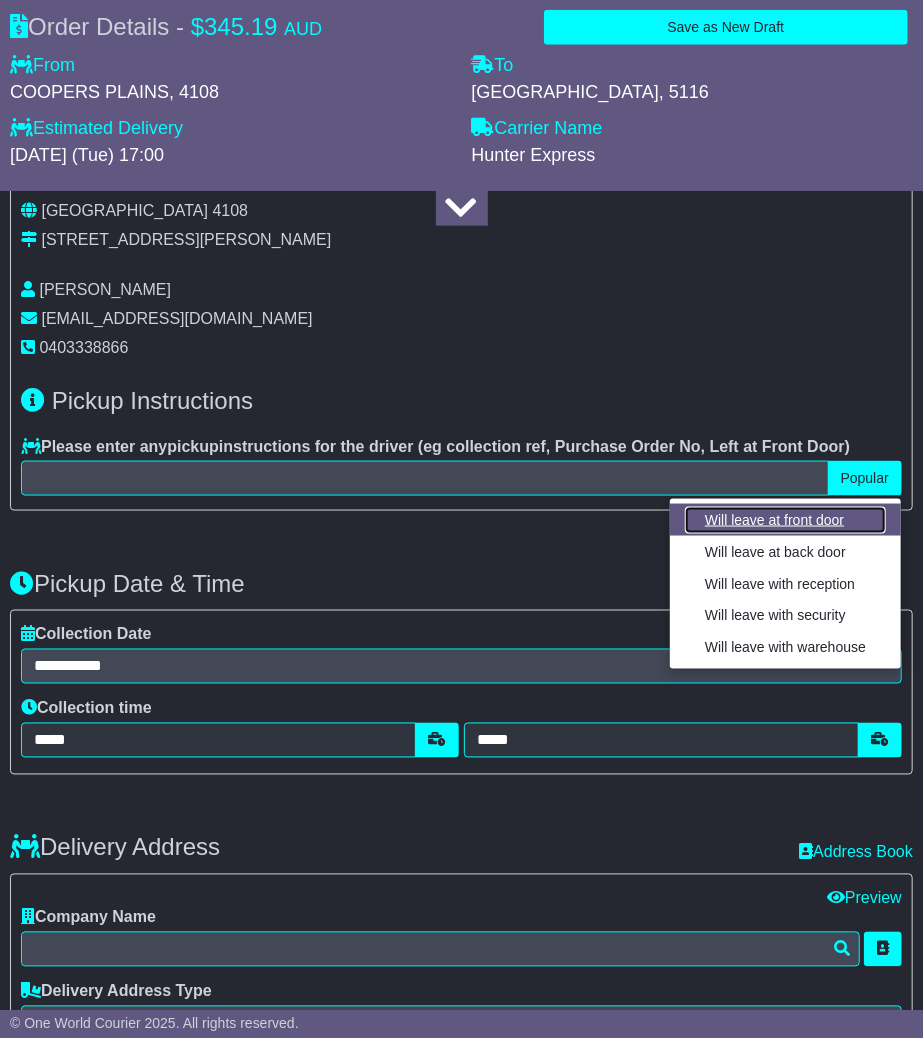 click on "Will leave at front door" at bounding box center [785, 520] 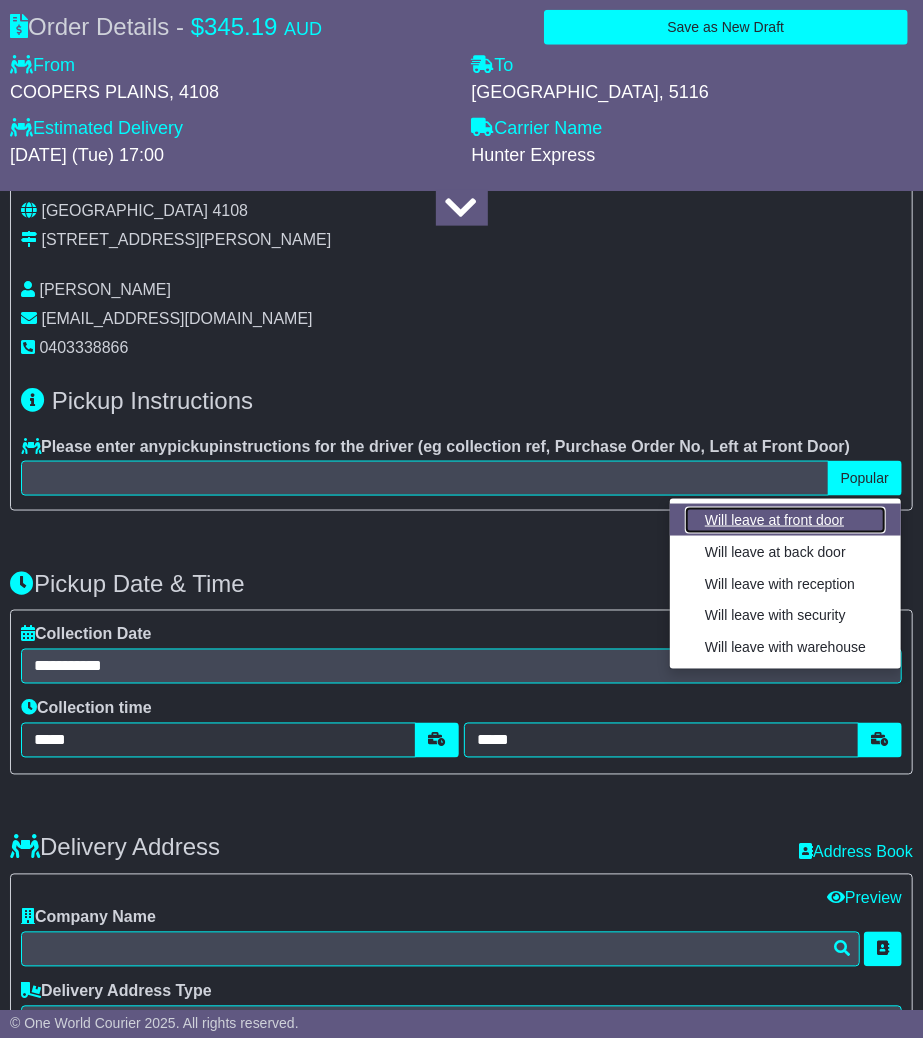 type on "**********" 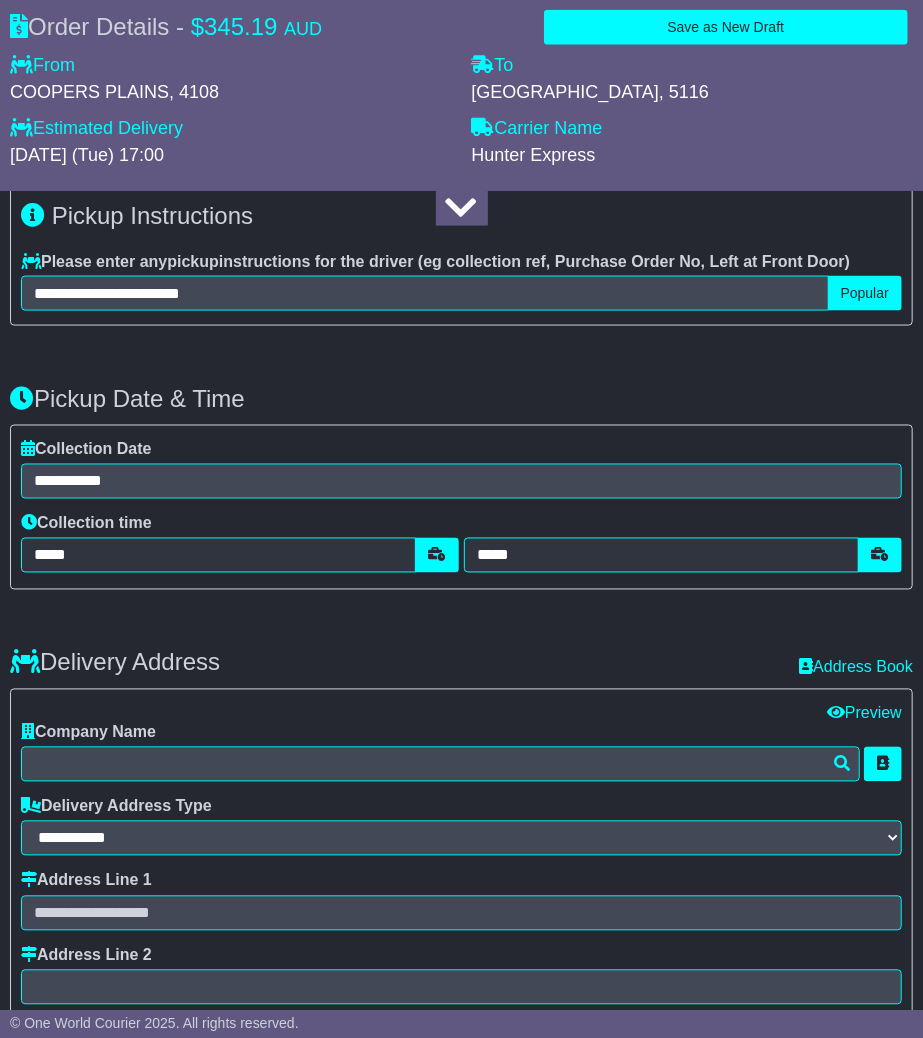 scroll, scrollTop: 1000, scrollLeft: 0, axis: vertical 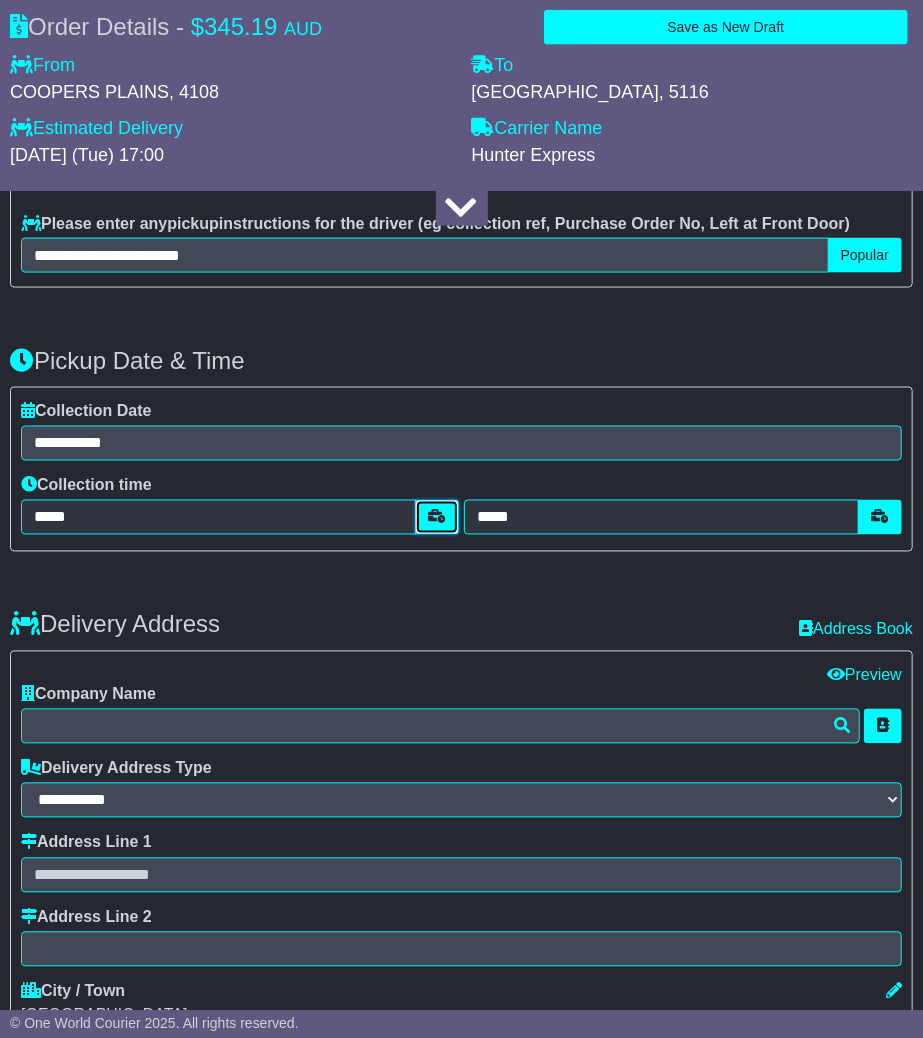 click at bounding box center [437, 517] 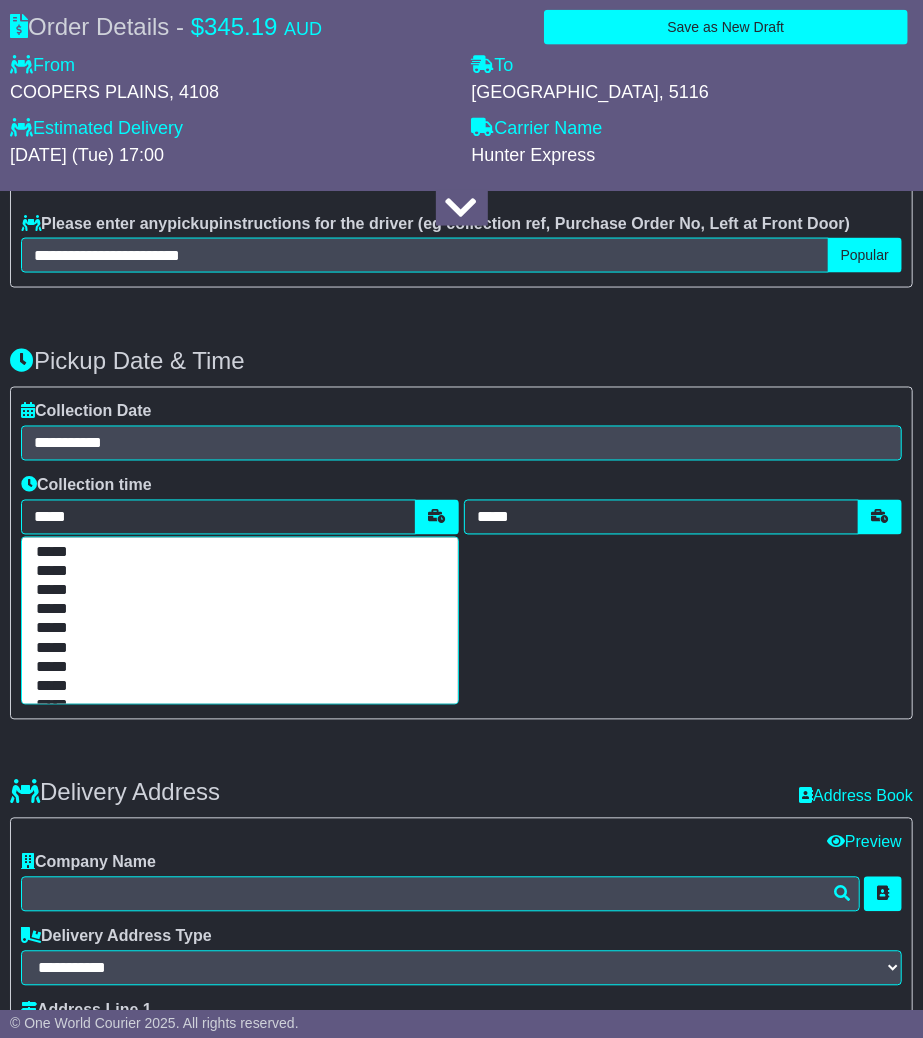 scroll, scrollTop: 666, scrollLeft: 0, axis: vertical 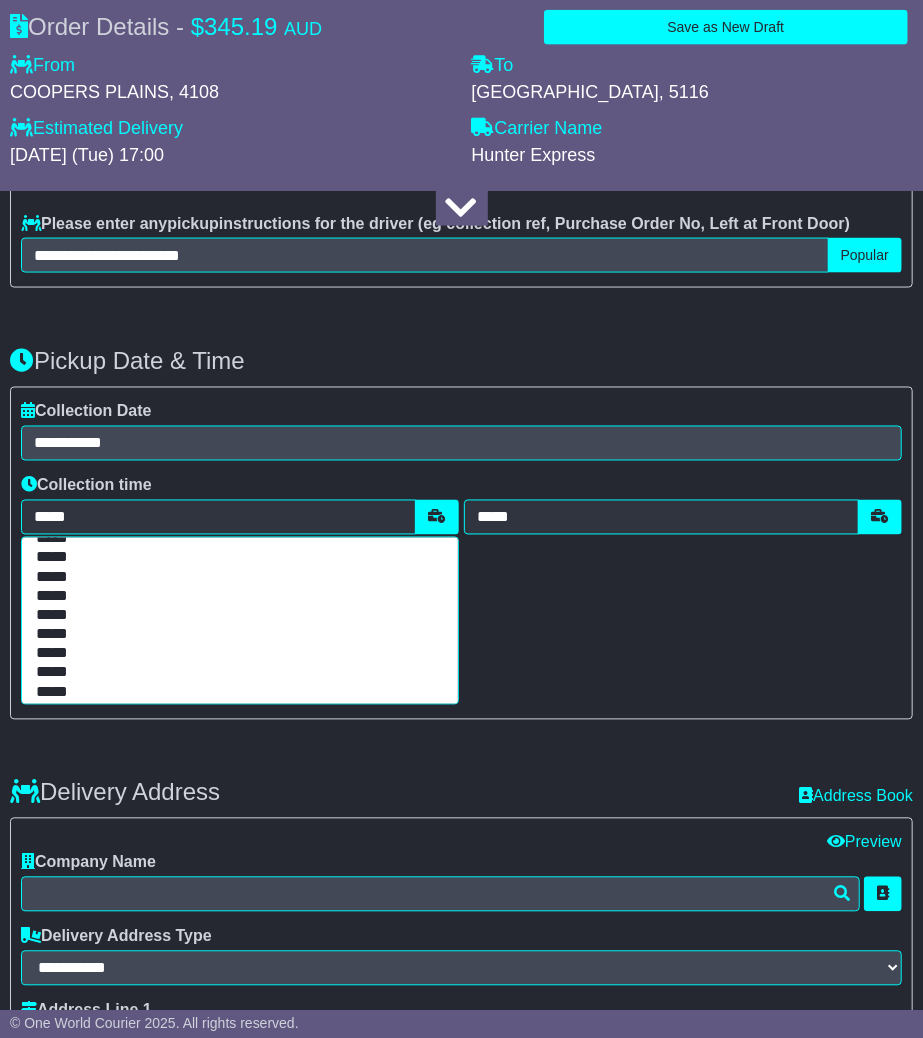 click on "*****" at bounding box center (235, 578) 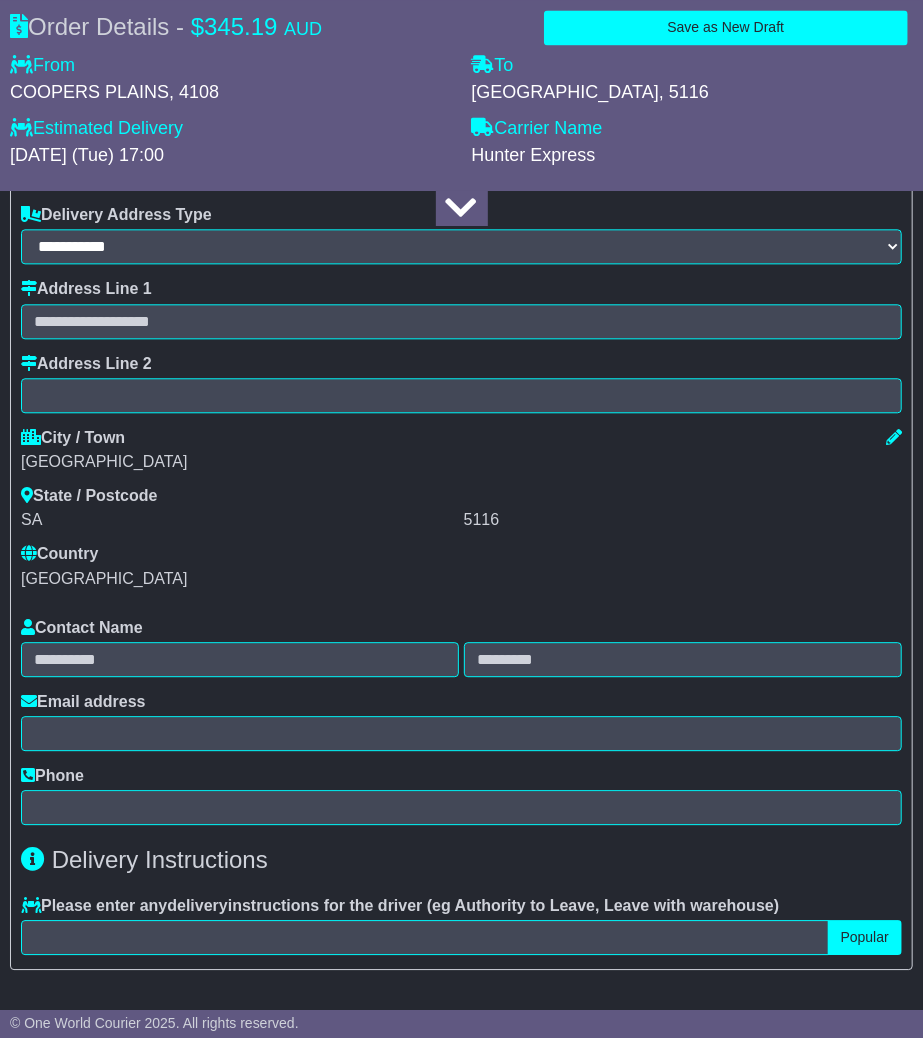 scroll, scrollTop: 1555, scrollLeft: 0, axis: vertical 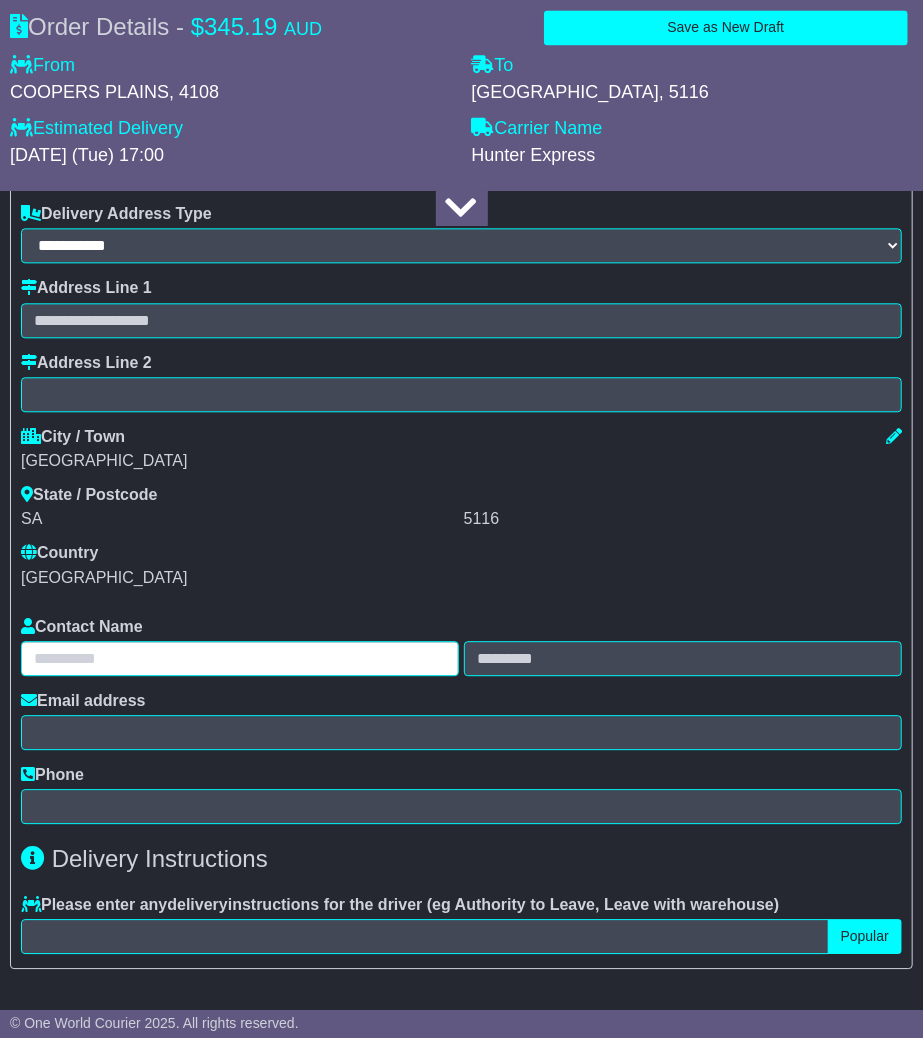 click at bounding box center (240, 658) 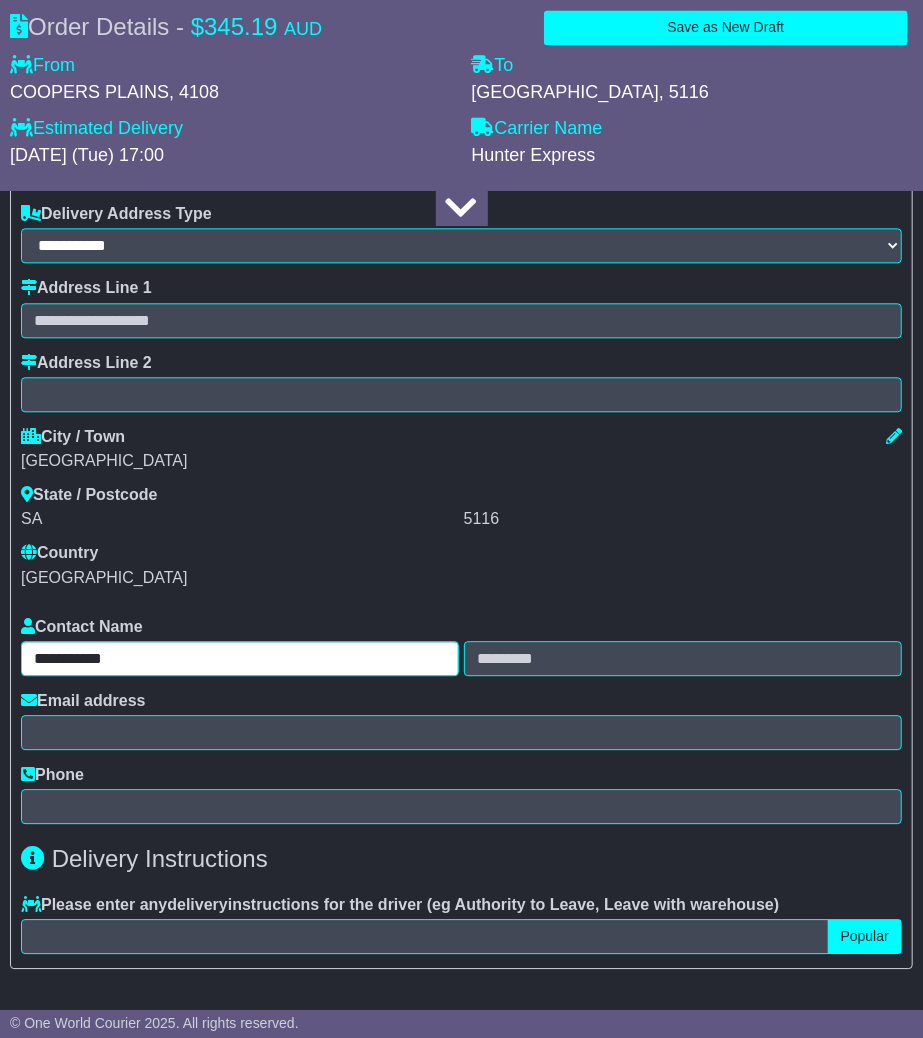 drag, startPoint x: 75, startPoint y: 656, endPoint x: 262, endPoint y: 653, distance: 187.02406 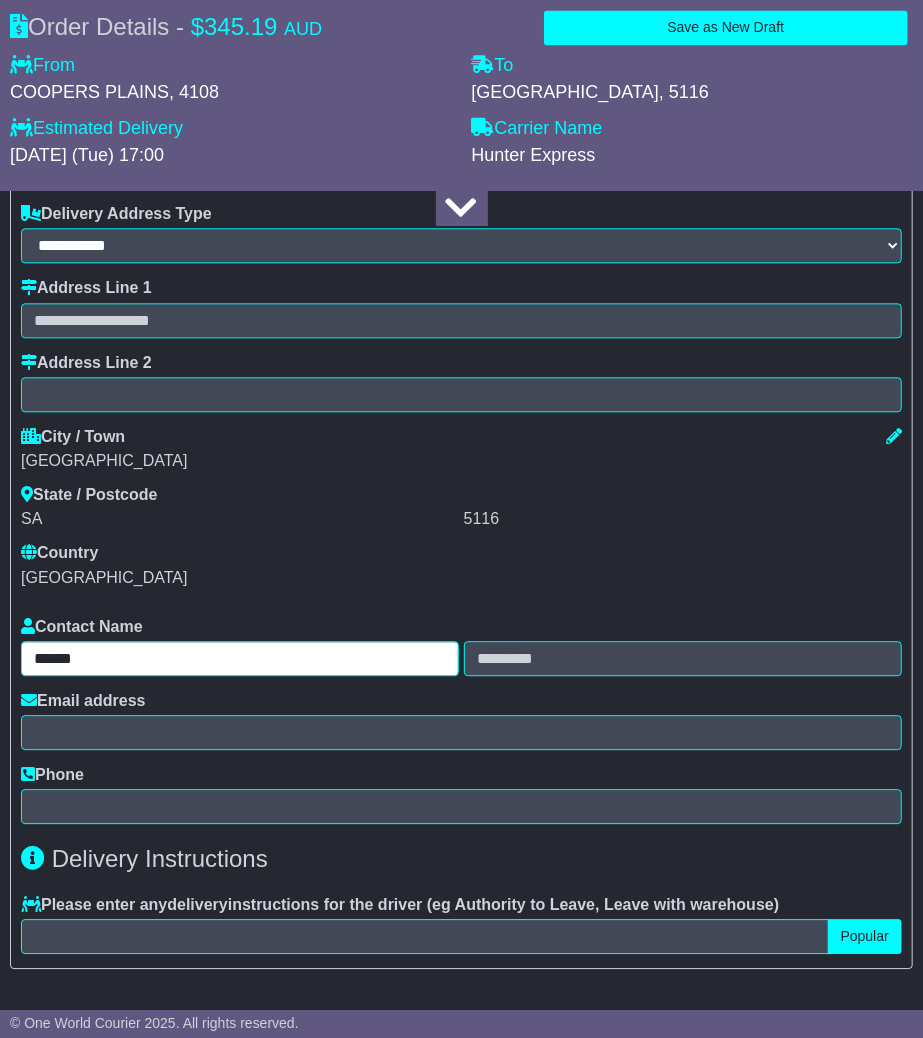 type on "*****" 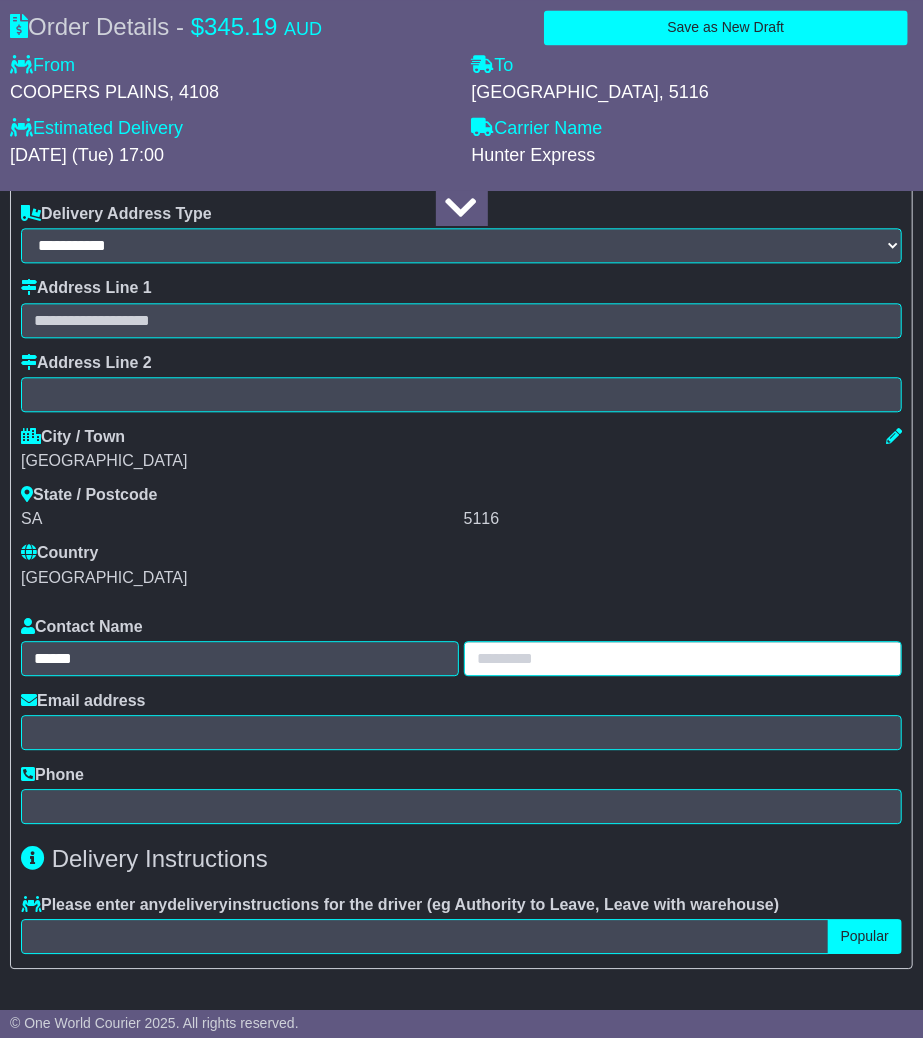 paste on "*****" 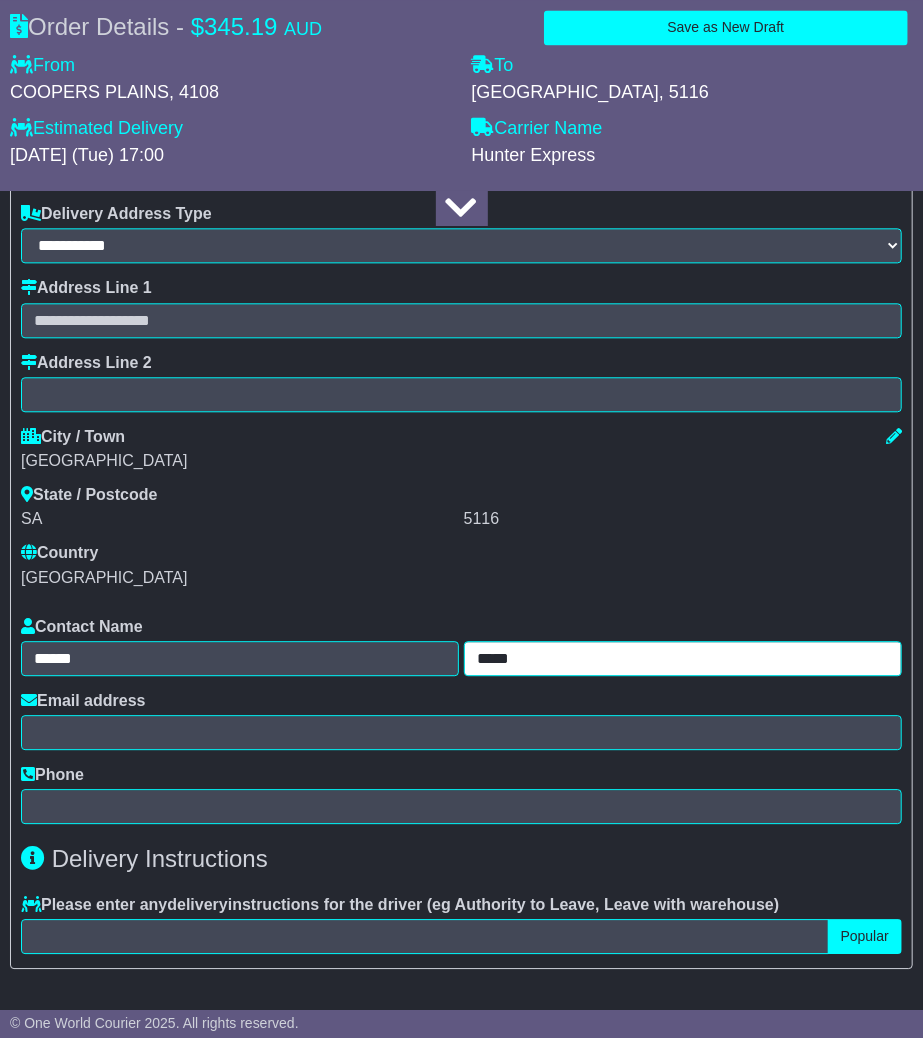 type on "*****" 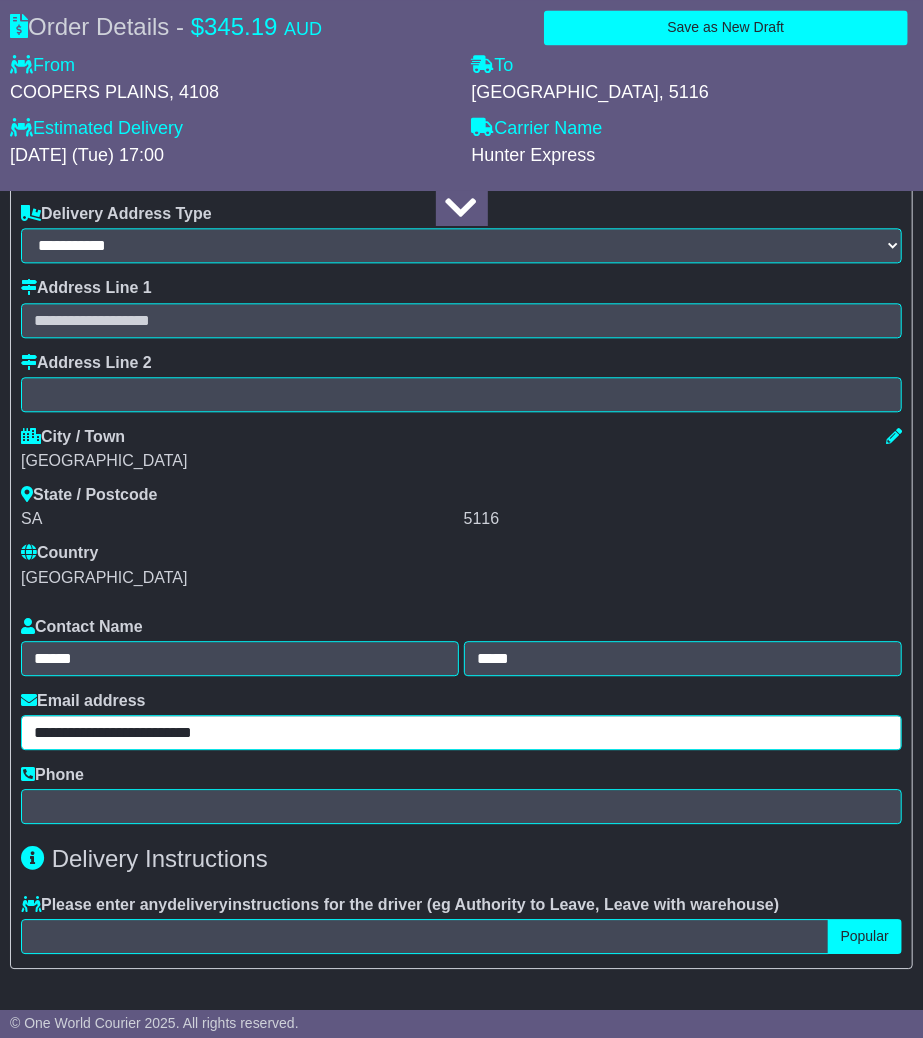 type on "**********" 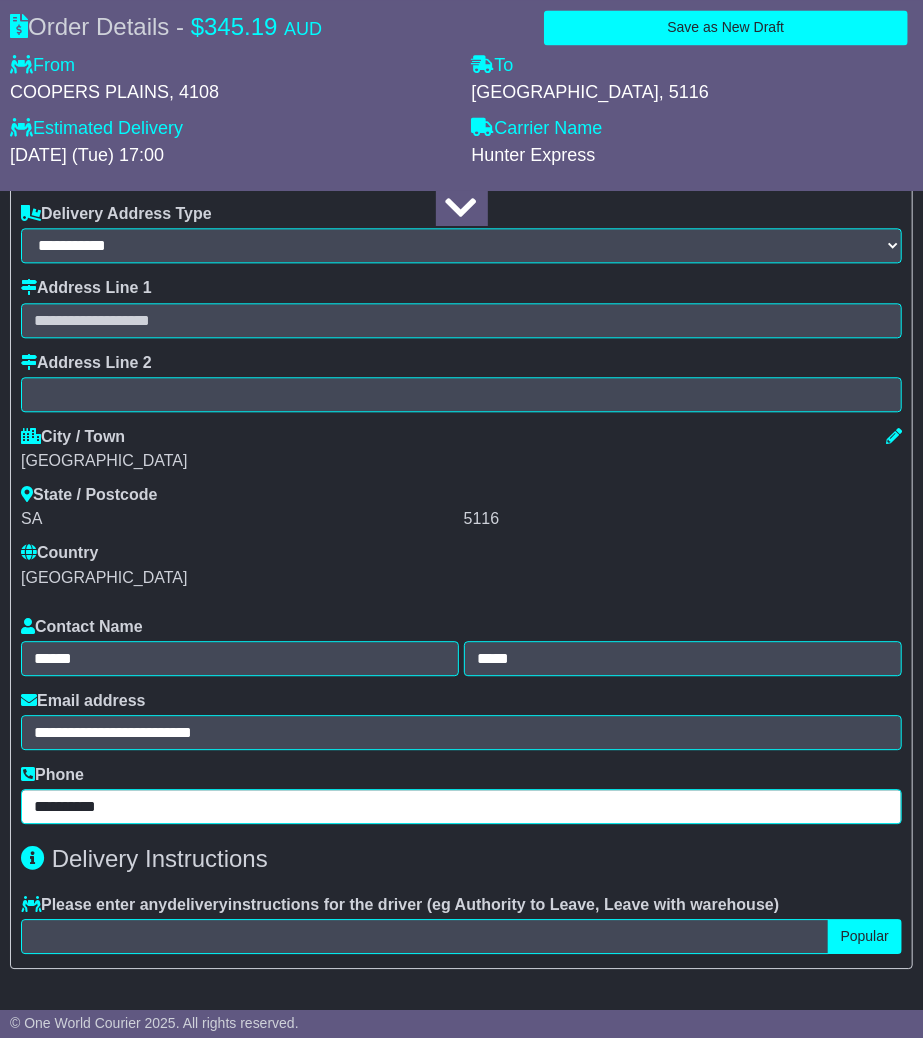 type on "**********" 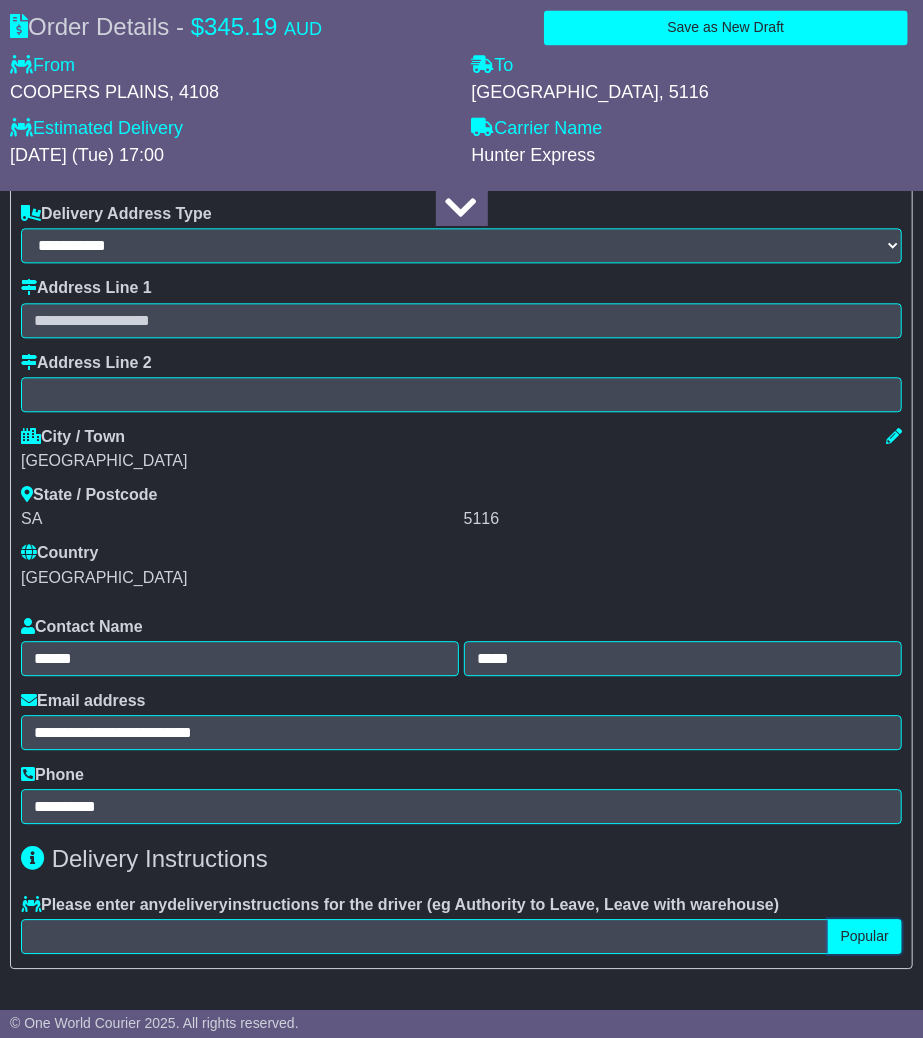 click on "Popular" at bounding box center (865, 936) 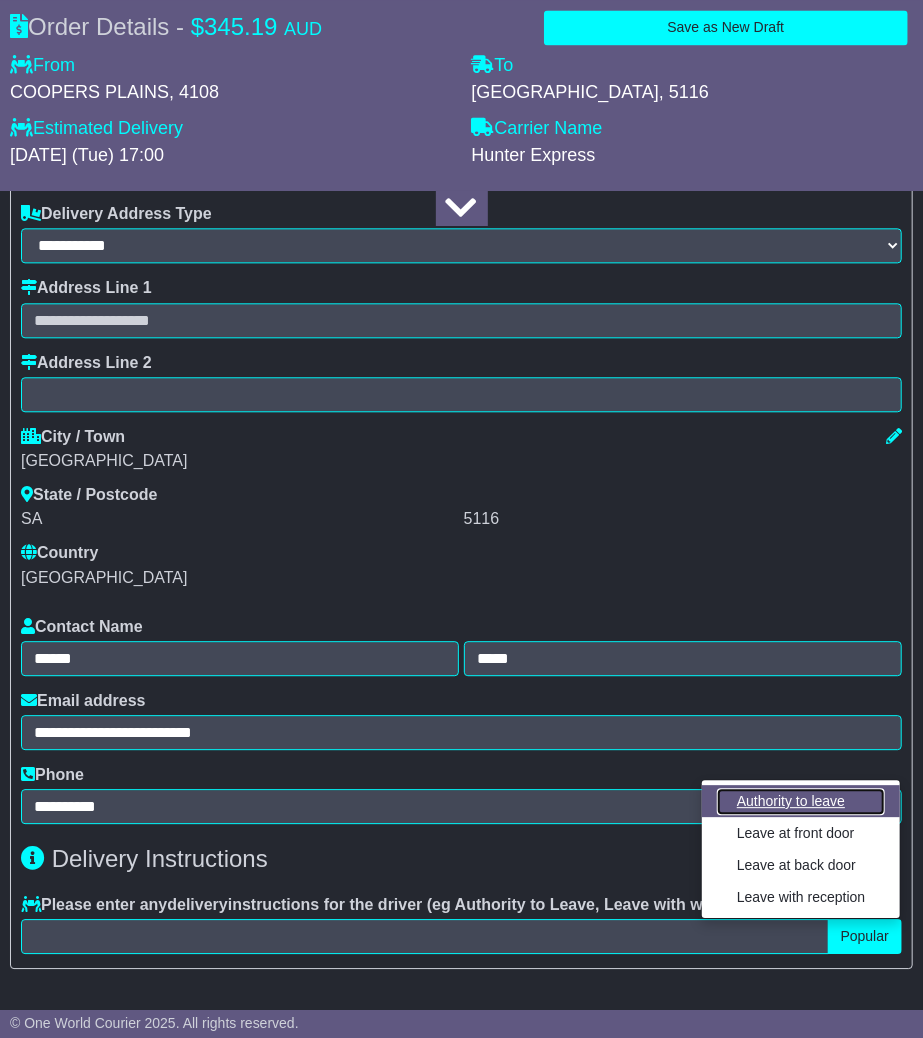 click on "Authority to leave" at bounding box center (801, 801) 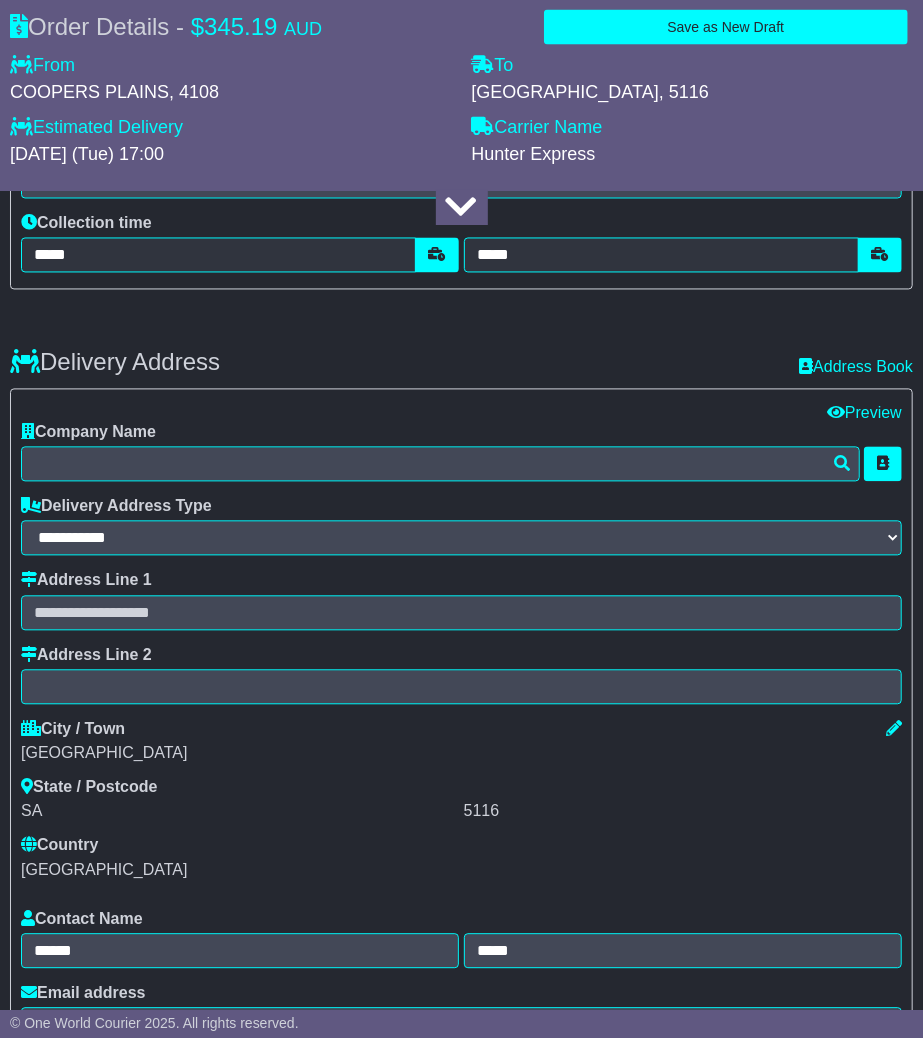 scroll, scrollTop: 1222, scrollLeft: 0, axis: vertical 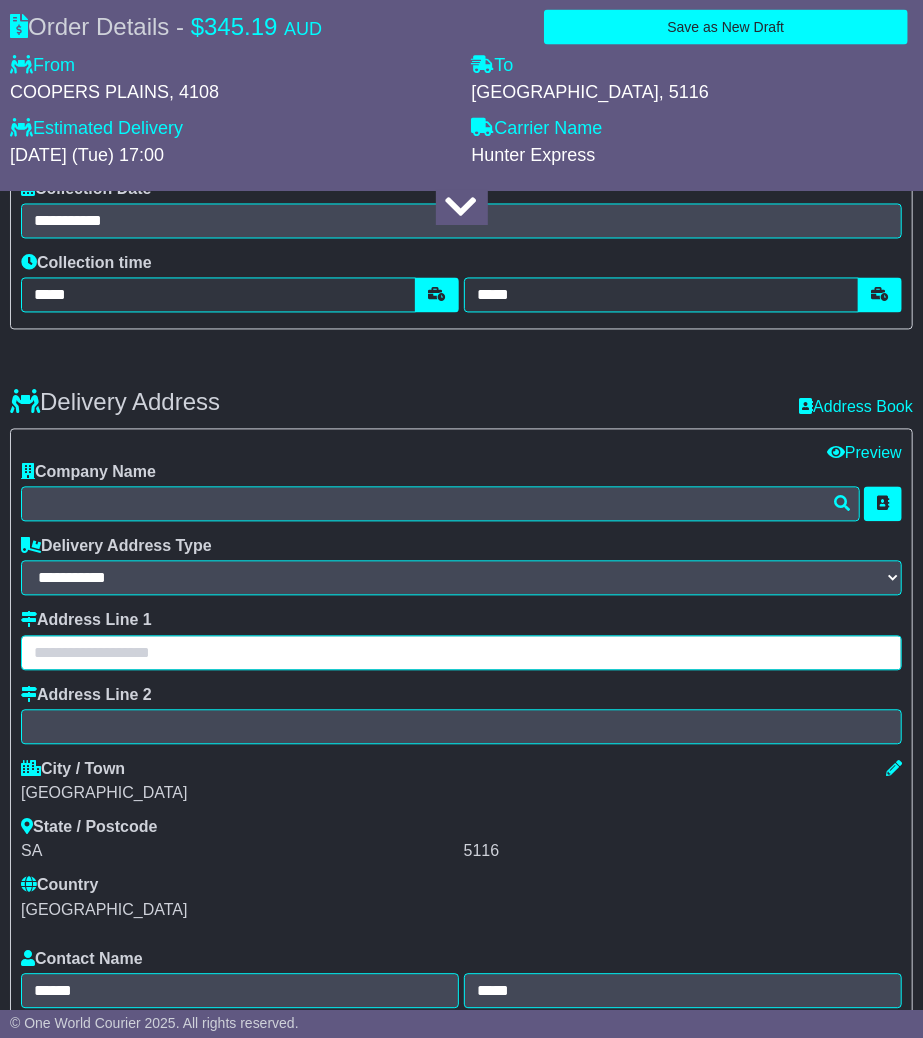 click at bounding box center (461, 653) 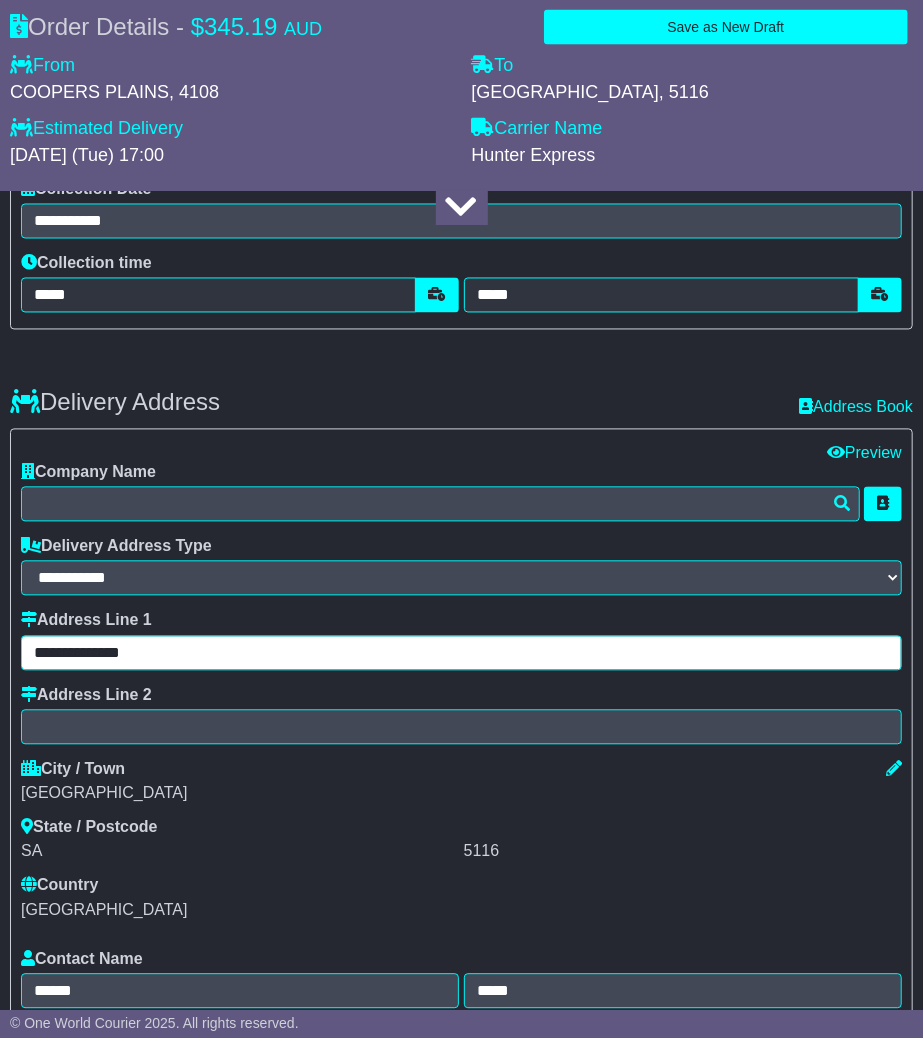 type on "**********" 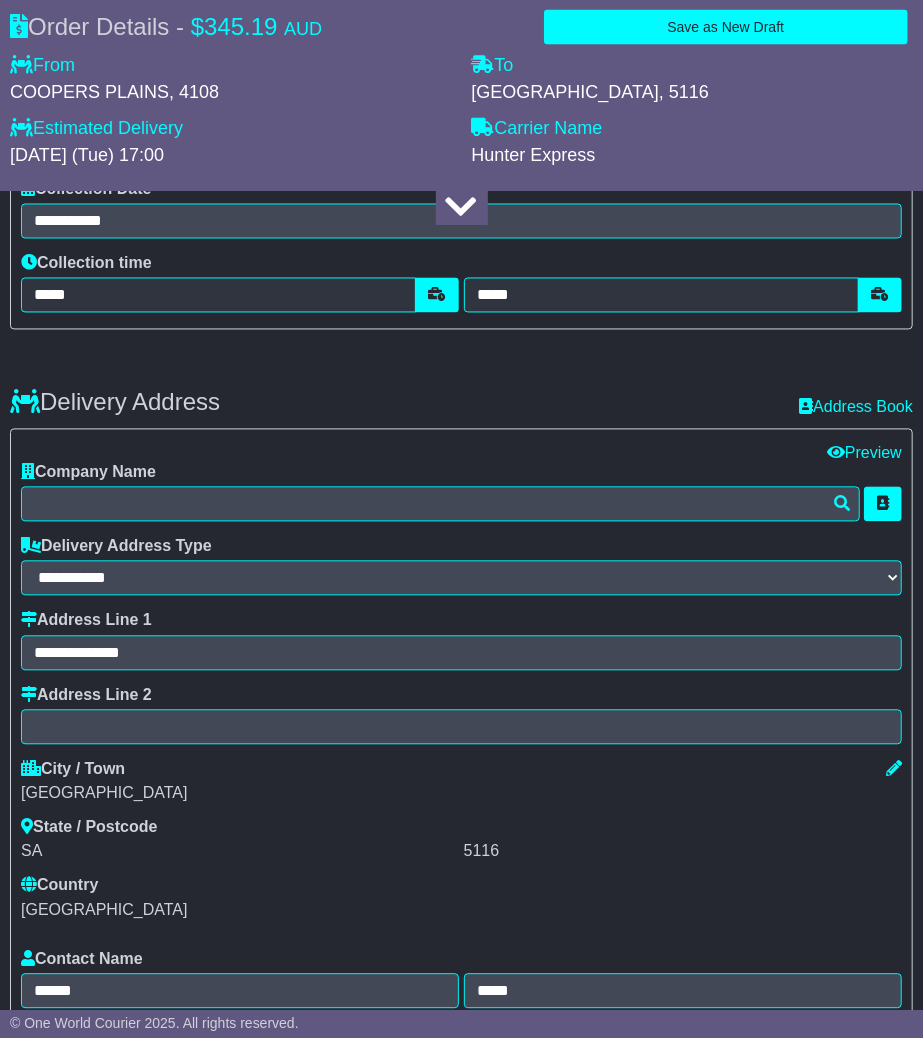 click on "Delivery Address
Recent:
Address Book" at bounding box center (461, 388) 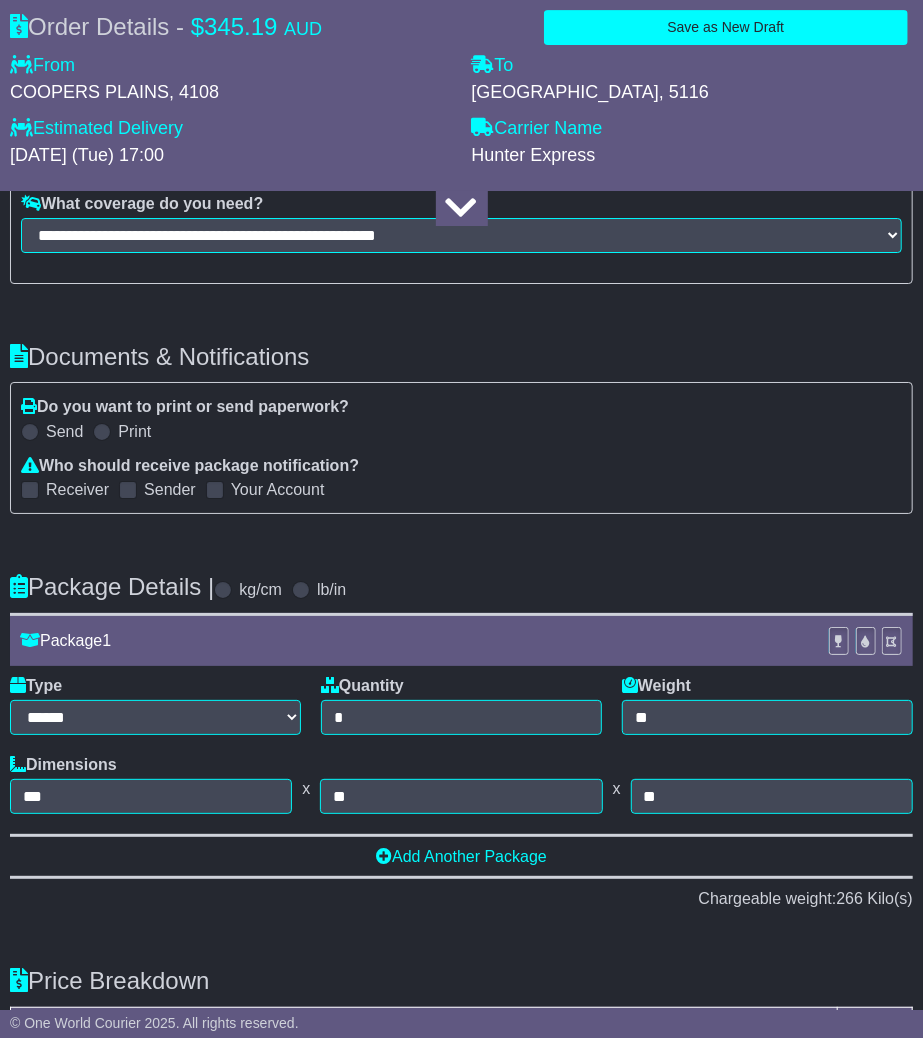 scroll, scrollTop: 2555, scrollLeft: 0, axis: vertical 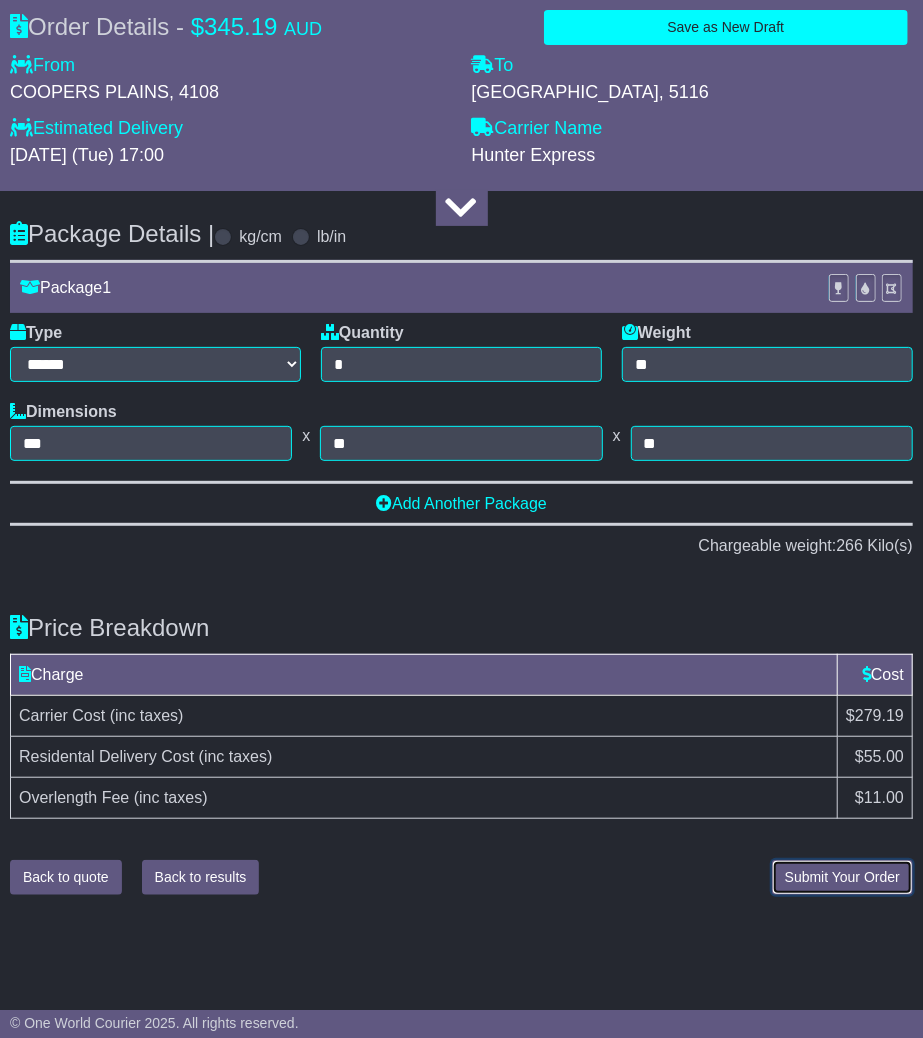 click on "Submit Your Order" at bounding box center (842, 877) 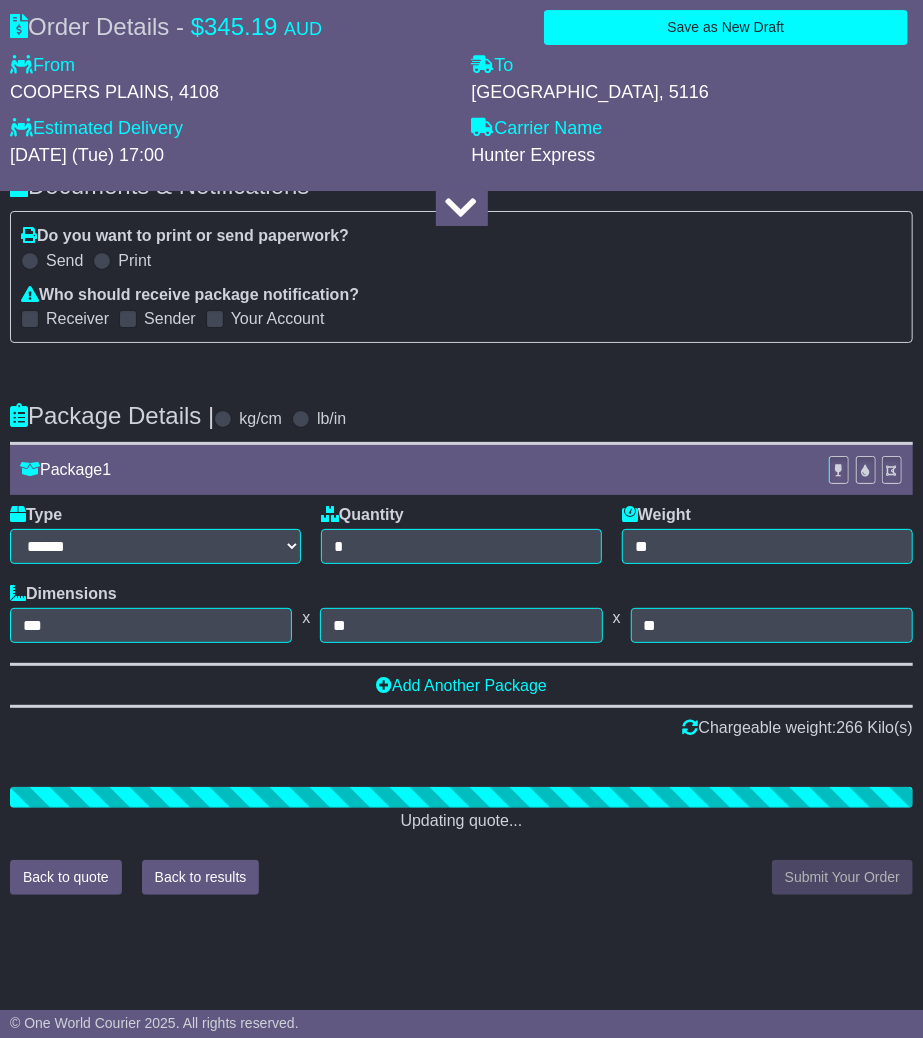 scroll, scrollTop: 2797, scrollLeft: 0, axis: vertical 